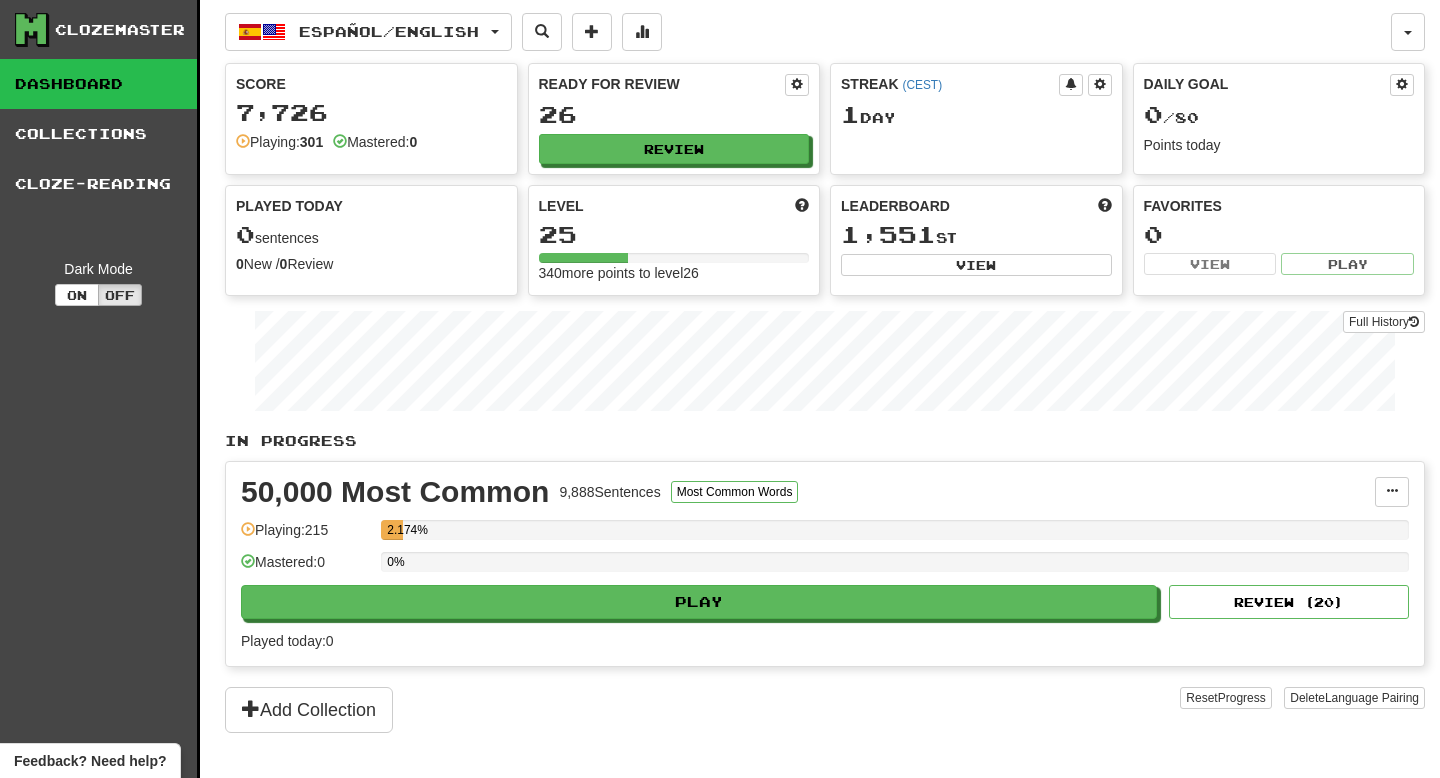 scroll, scrollTop: 0, scrollLeft: 0, axis: both 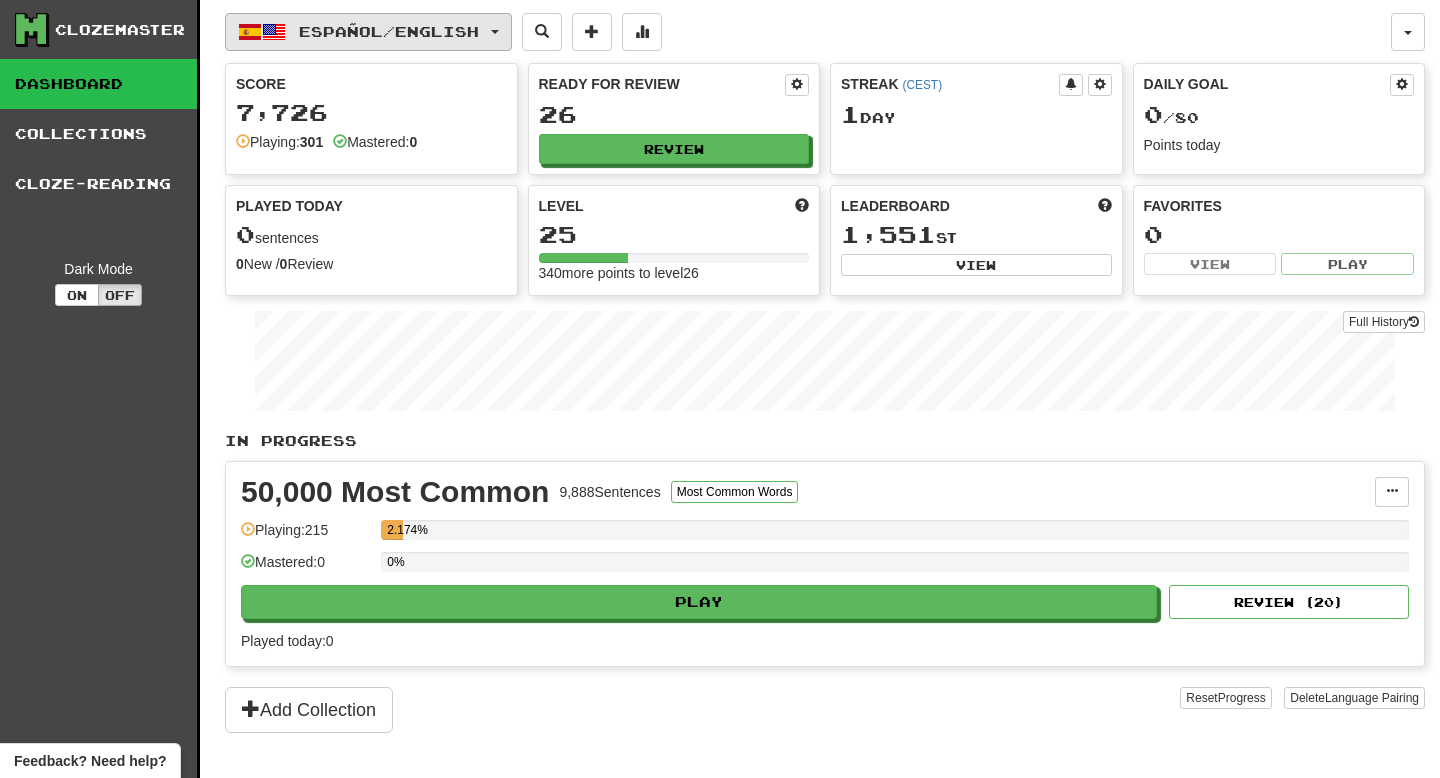 click on "Español  /  English" at bounding box center [389, 31] 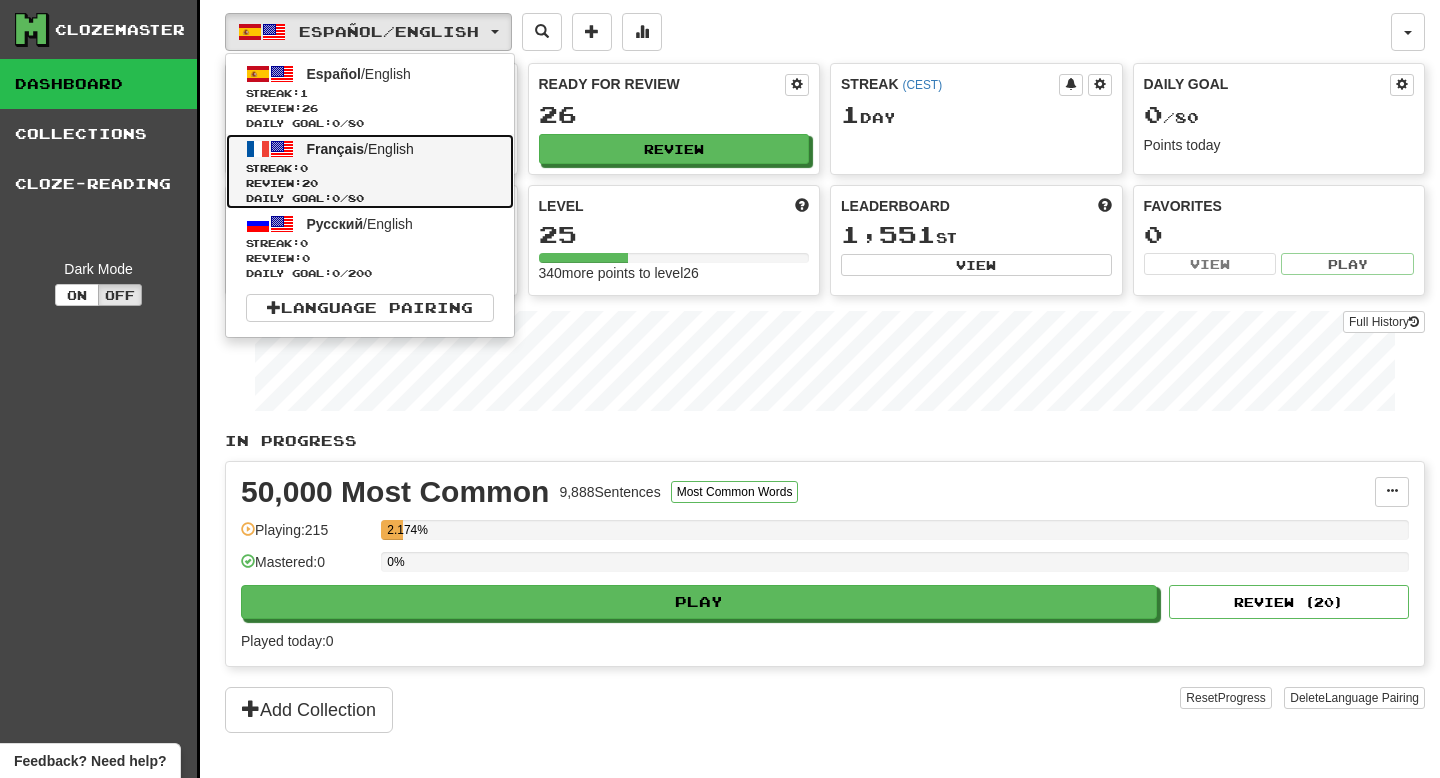 click on "Français  /  English Streak:  0   Review:  20 Daily Goal:  0  /  80" at bounding box center [370, 171] 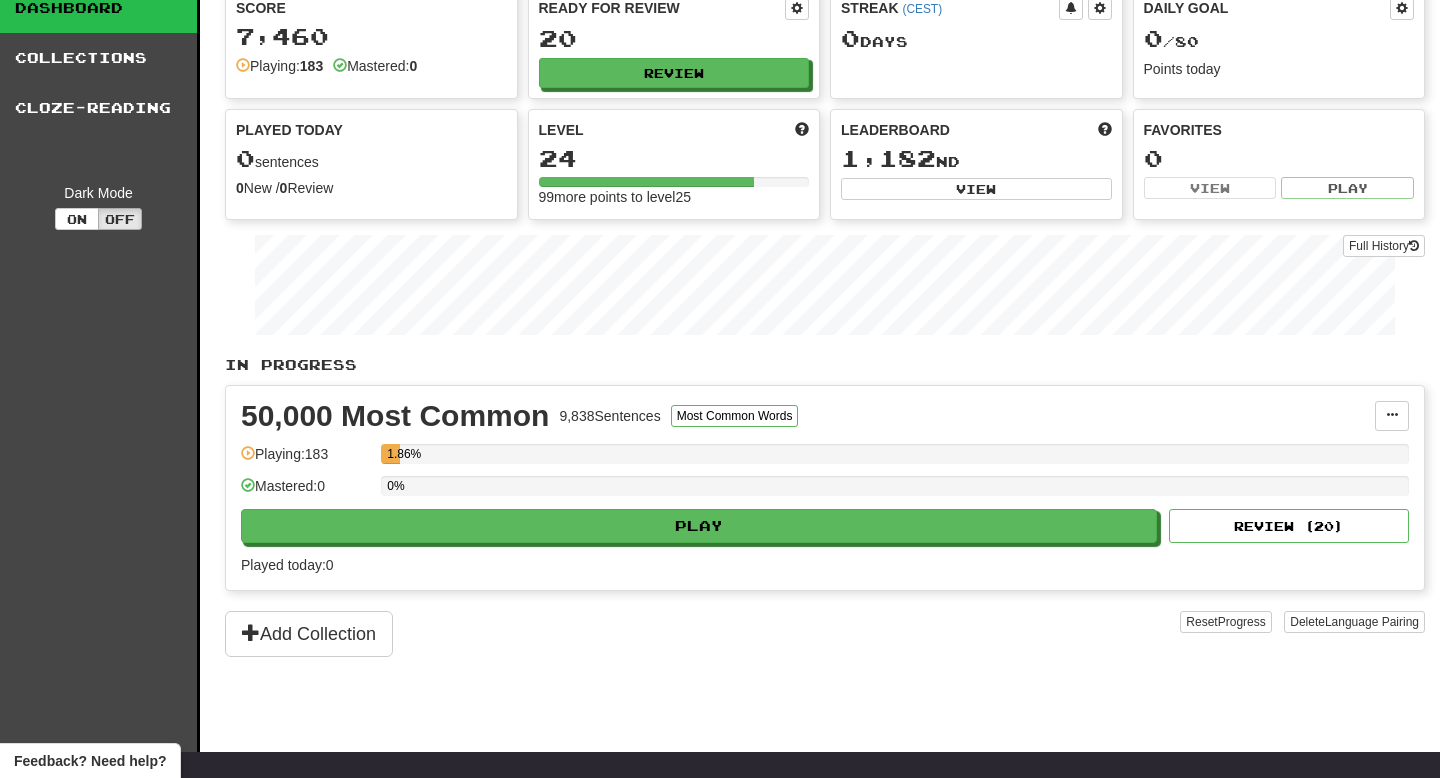 scroll, scrollTop: 90, scrollLeft: 0, axis: vertical 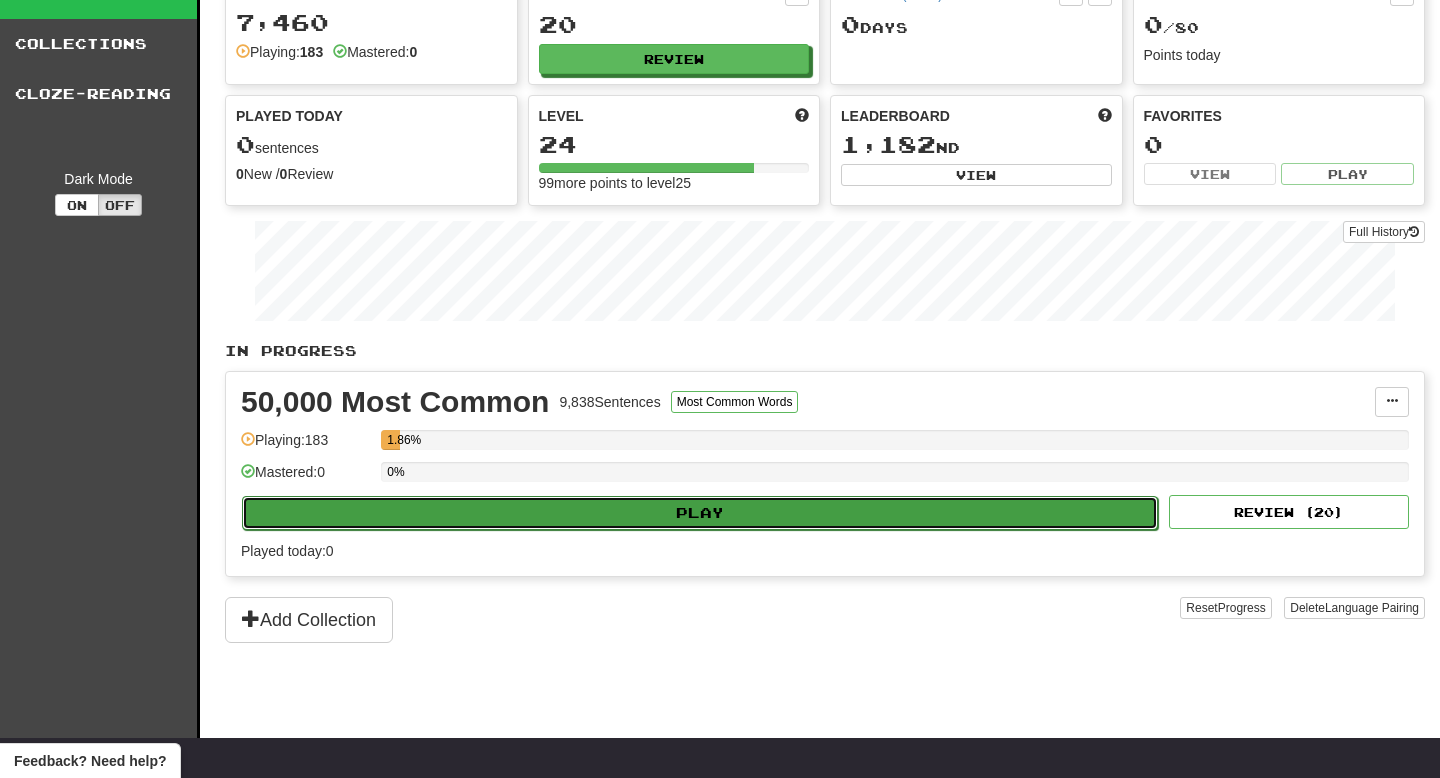 click on "Play" at bounding box center [700, 513] 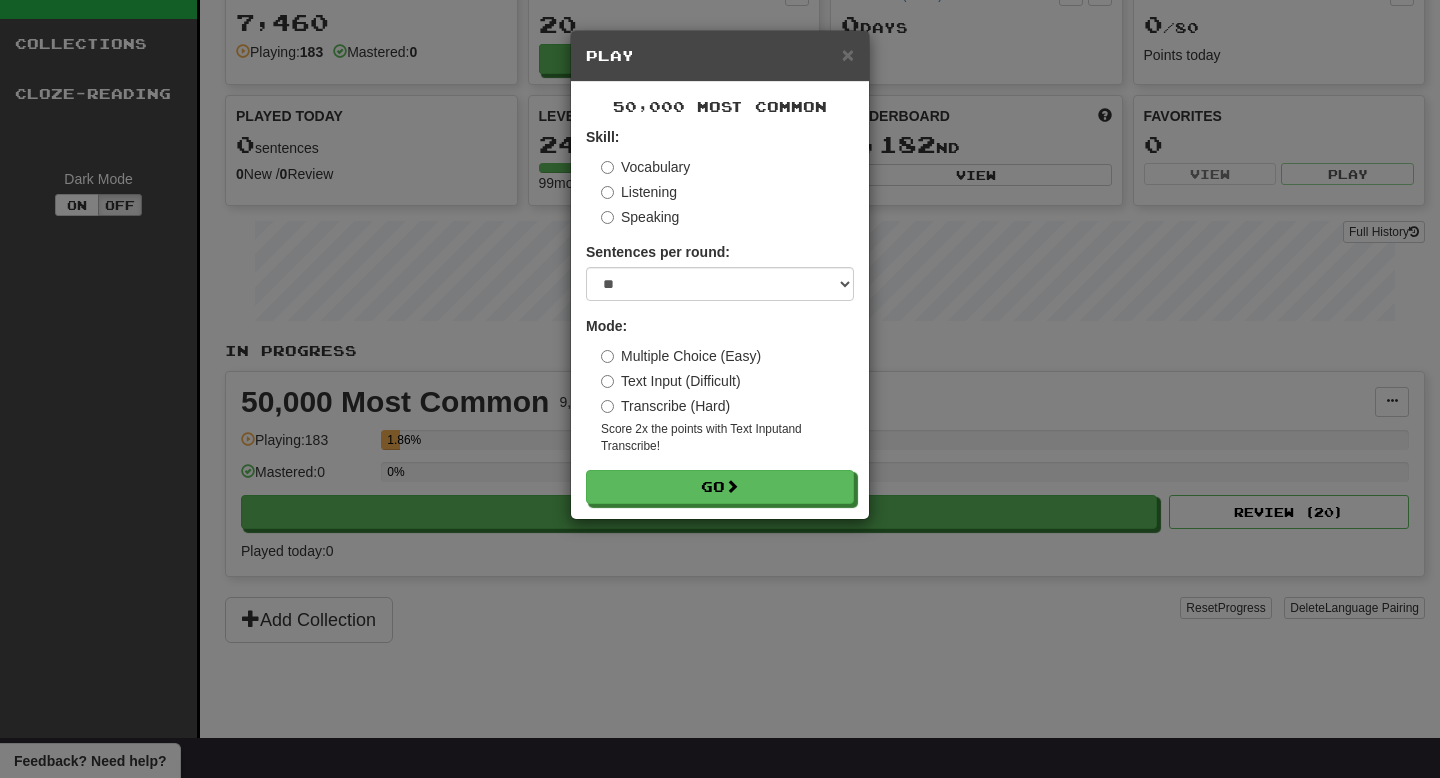 click on "Speaking" at bounding box center [640, 217] 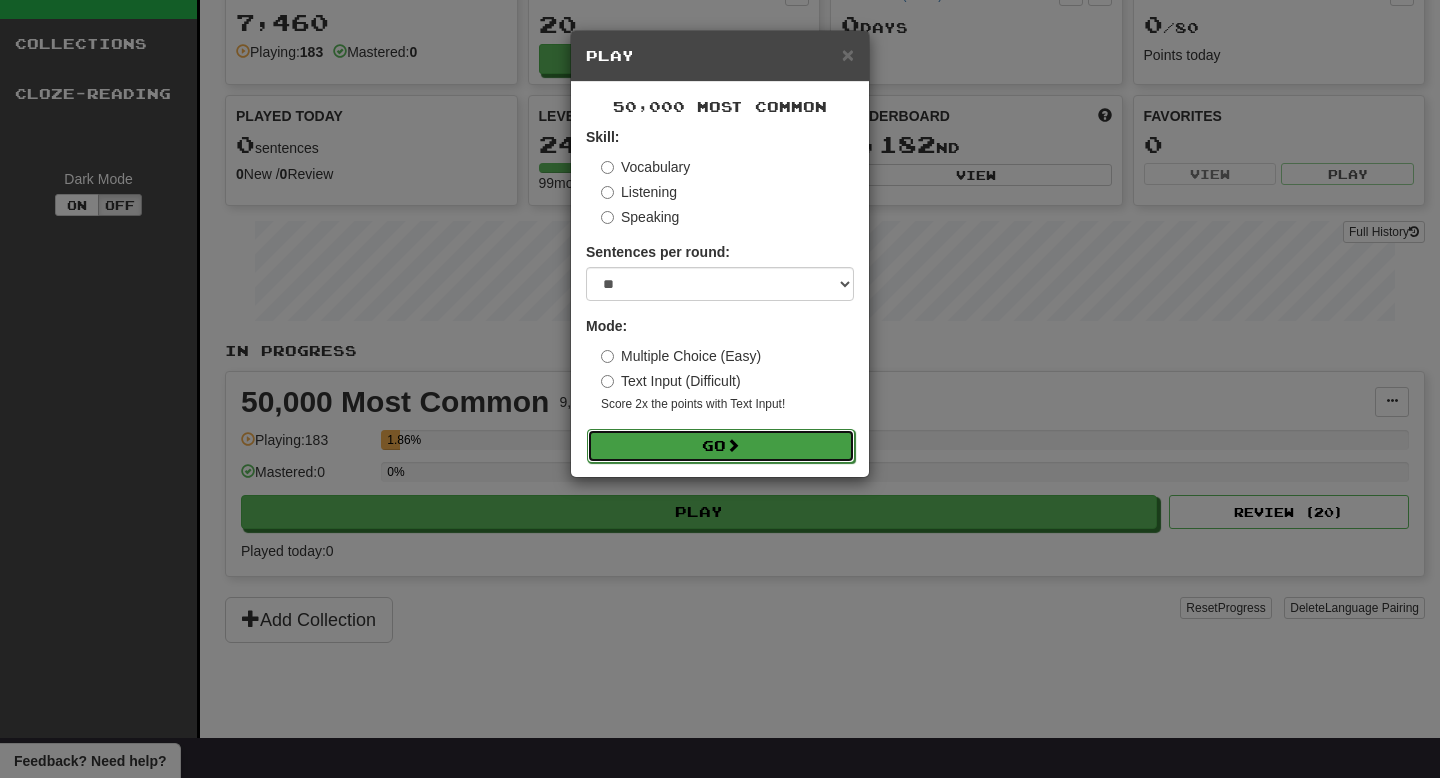 click on "Go" at bounding box center [721, 446] 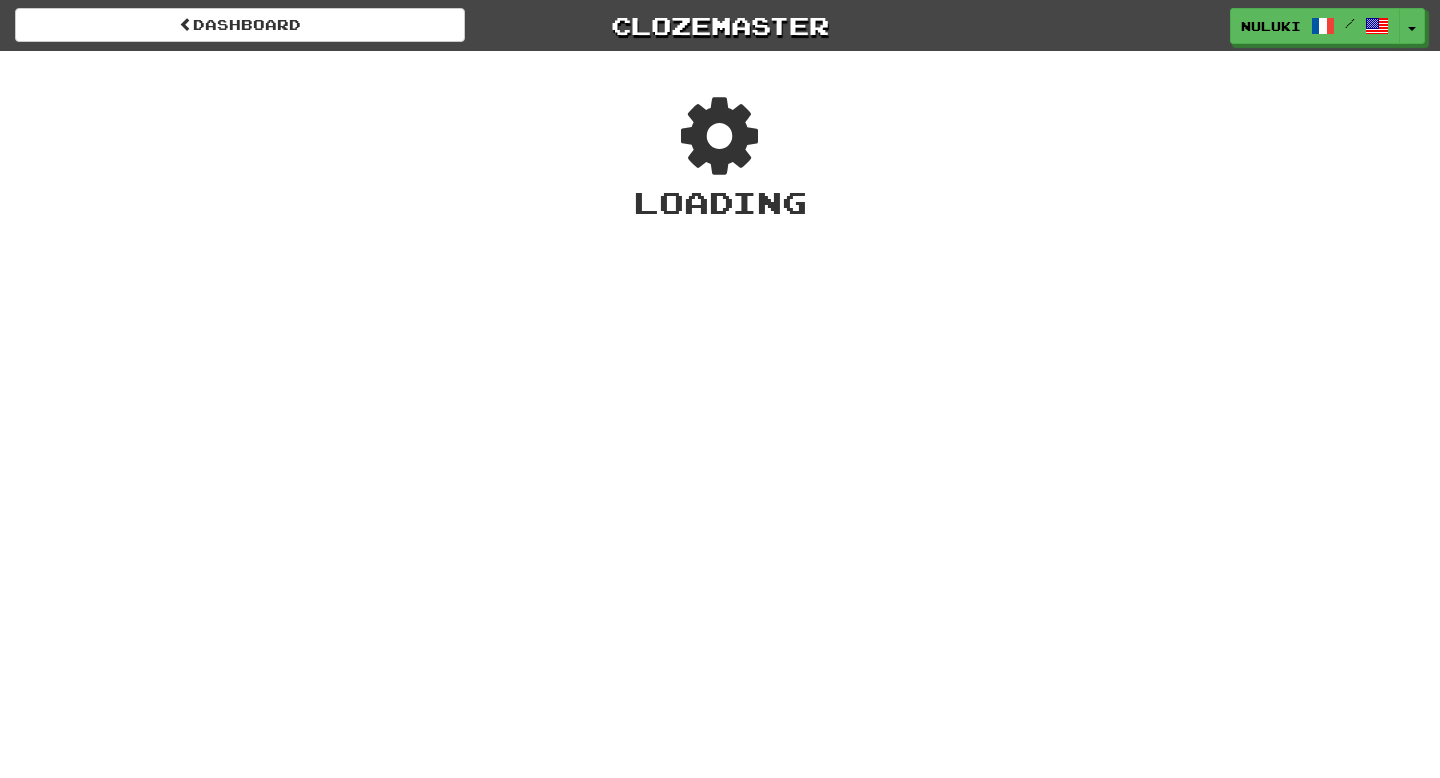 scroll, scrollTop: 0, scrollLeft: 0, axis: both 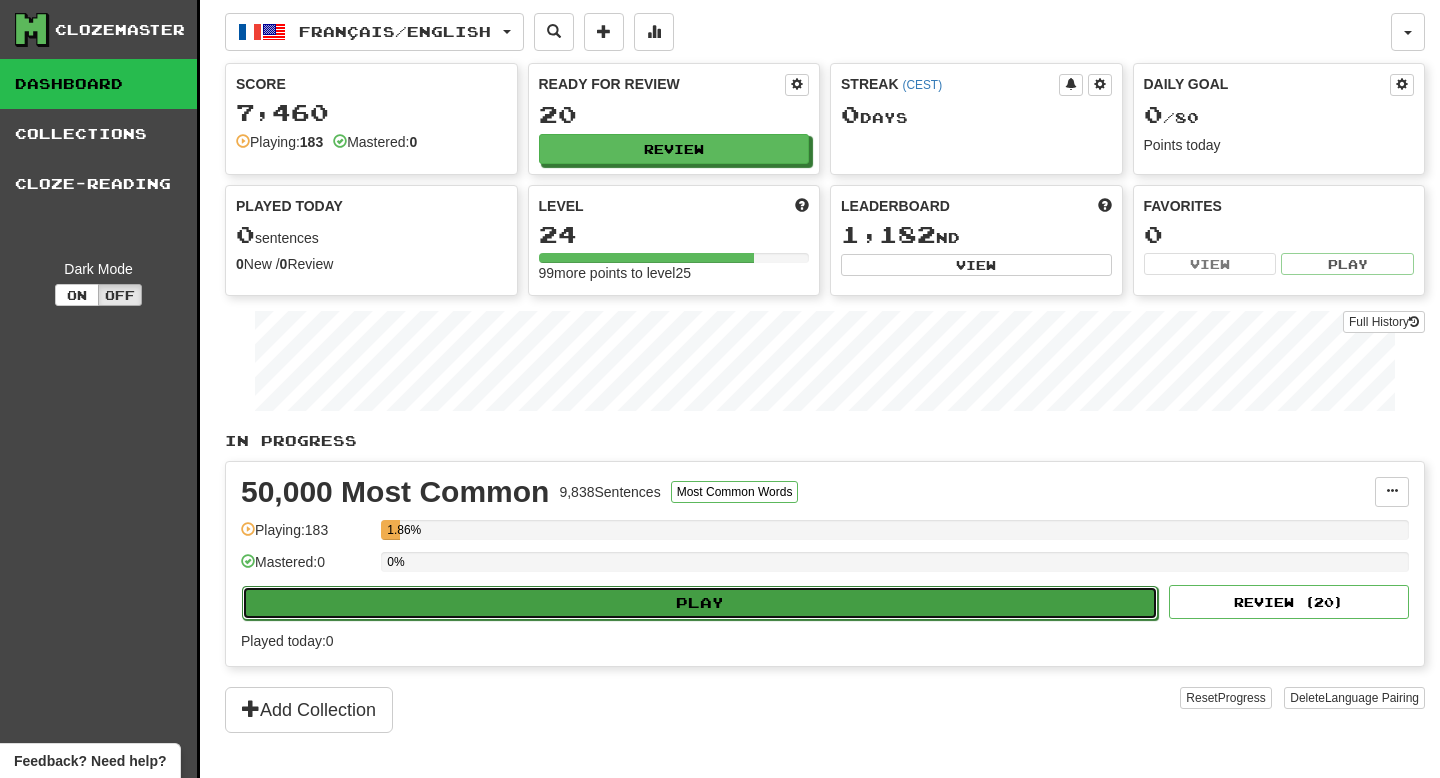click on "Play" at bounding box center [700, 603] 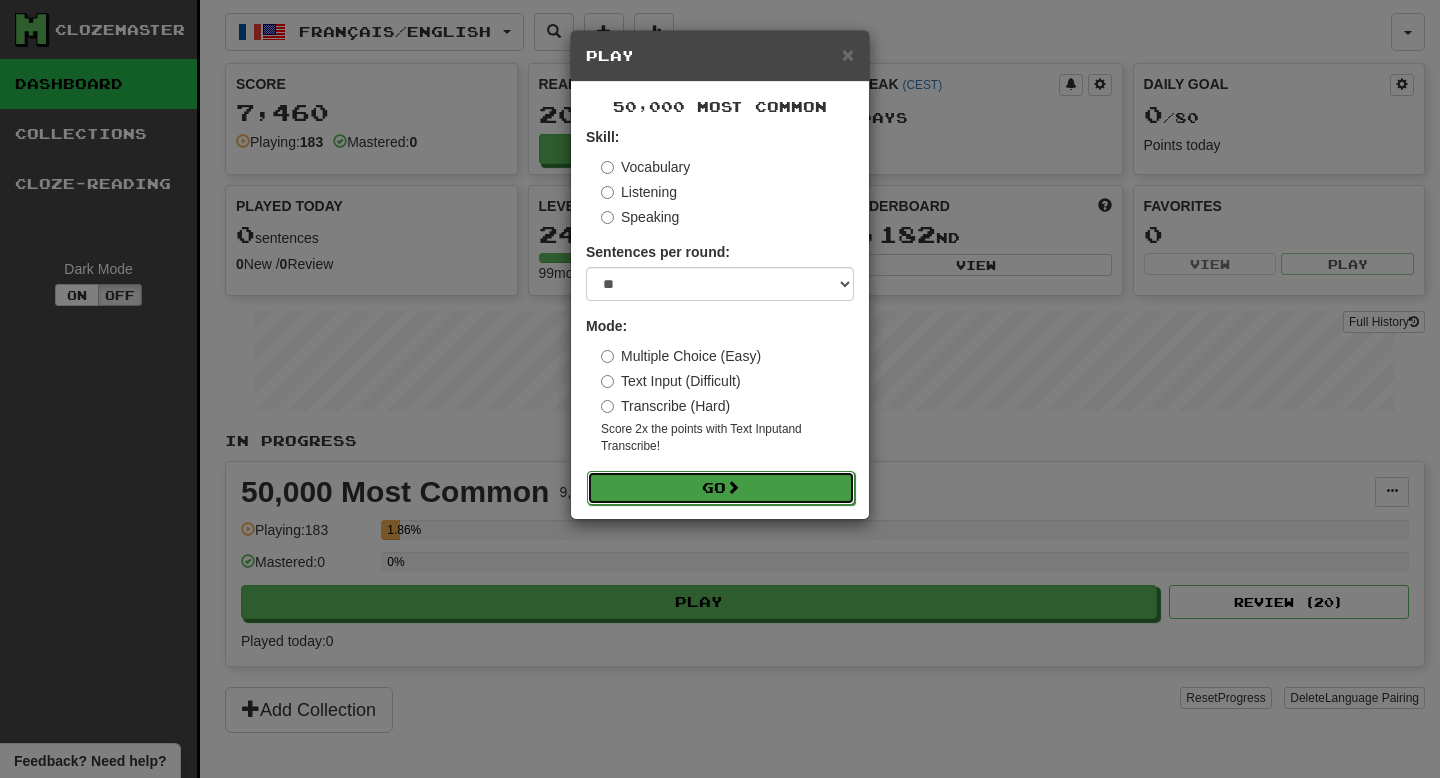 click on "Go" at bounding box center (721, 488) 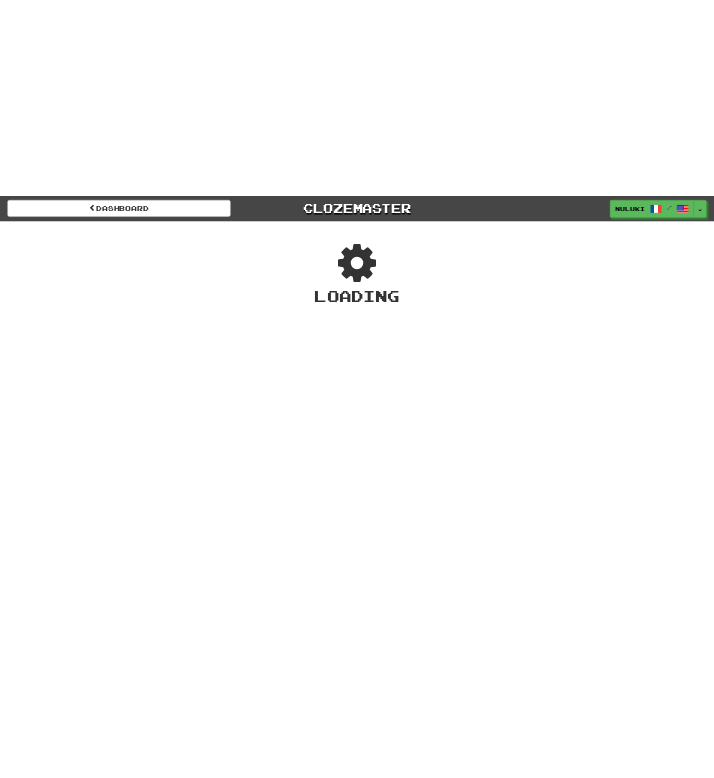 scroll, scrollTop: 0, scrollLeft: 0, axis: both 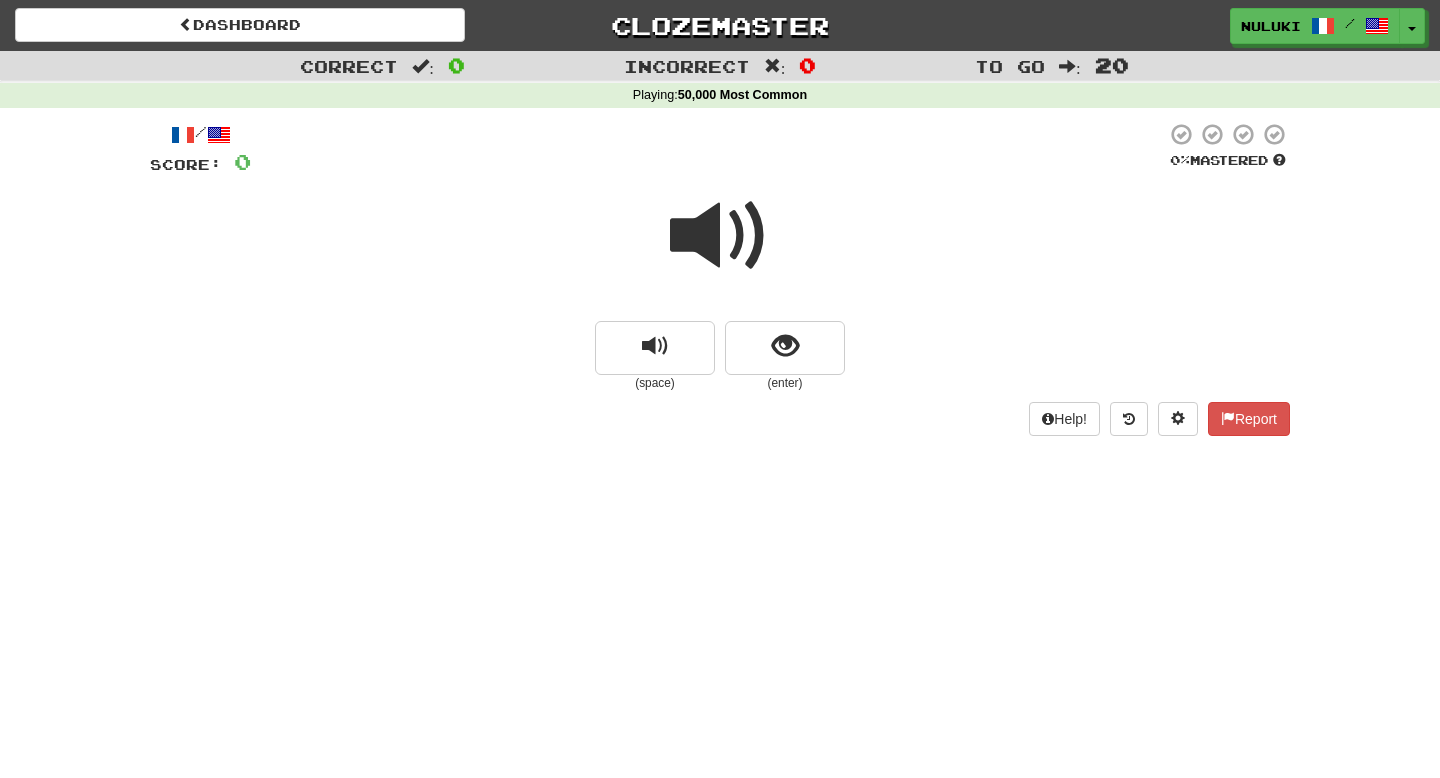 click at bounding box center (720, 236) 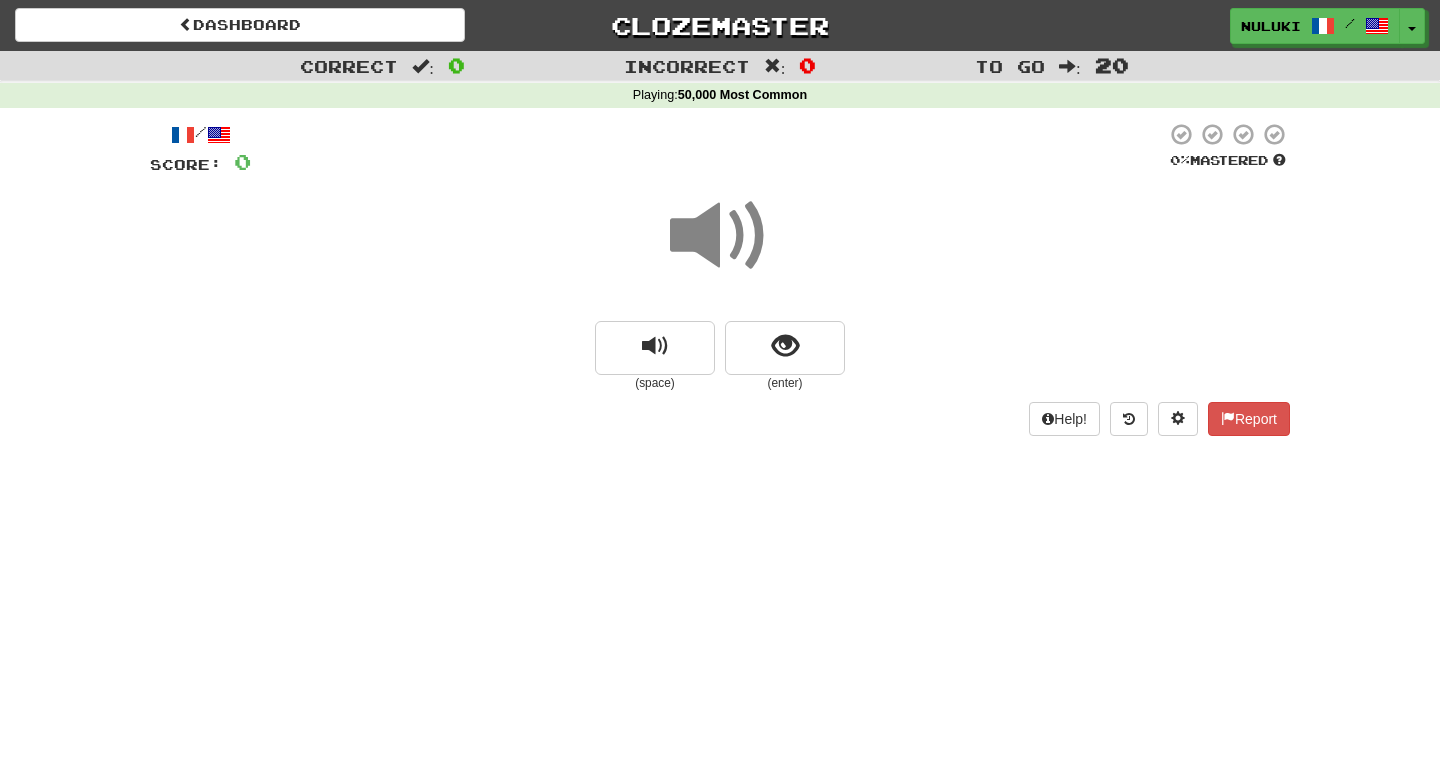 click at bounding box center [708, 149] 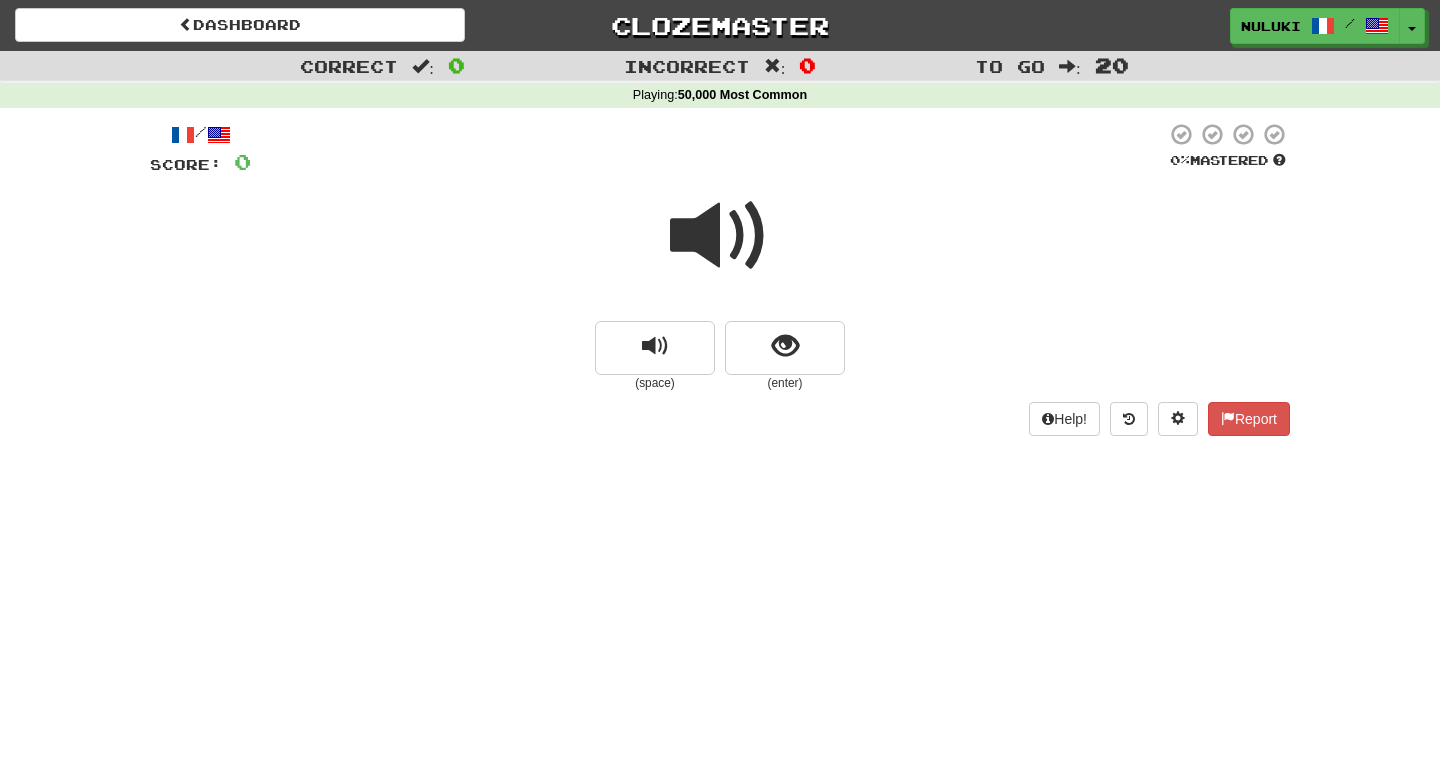 click at bounding box center [708, 149] 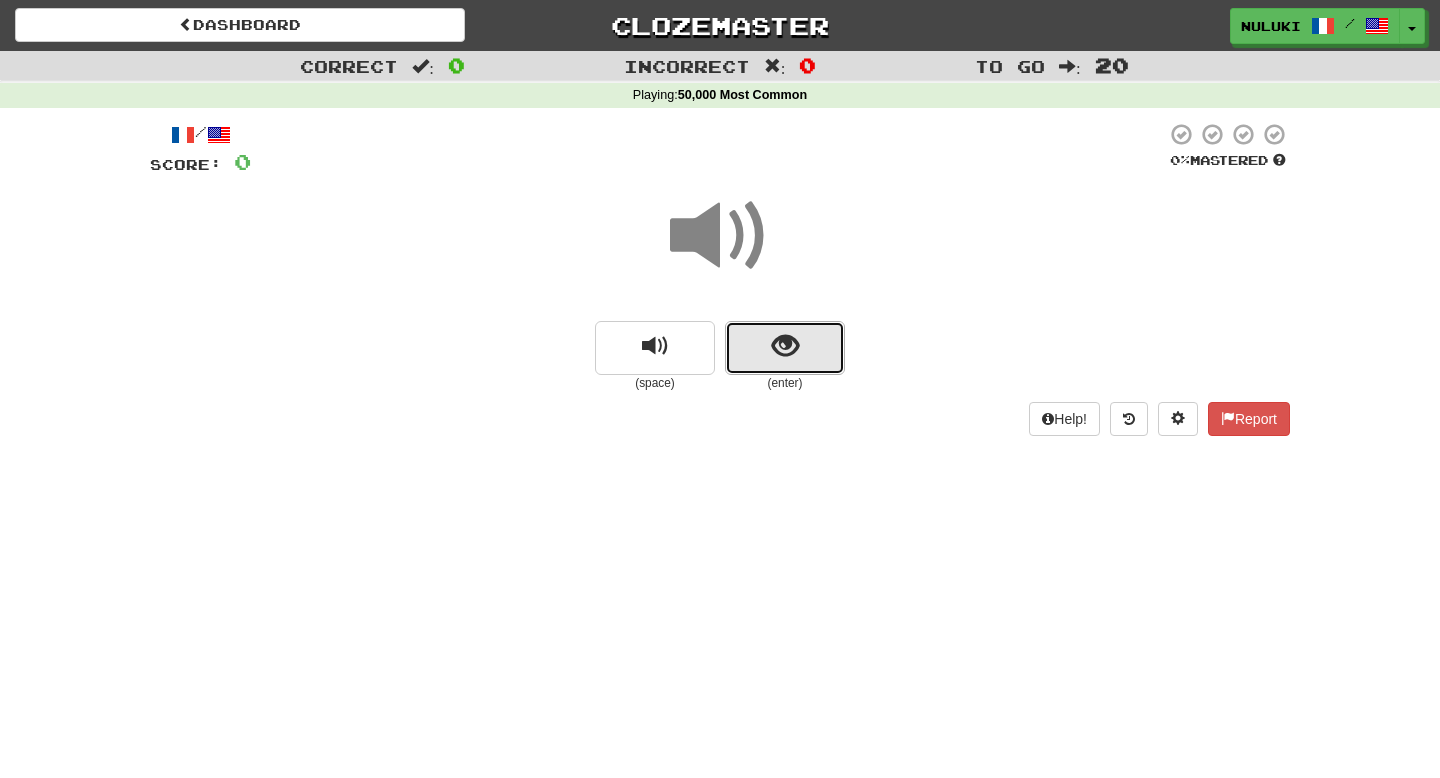 click at bounding box center [785, 346] 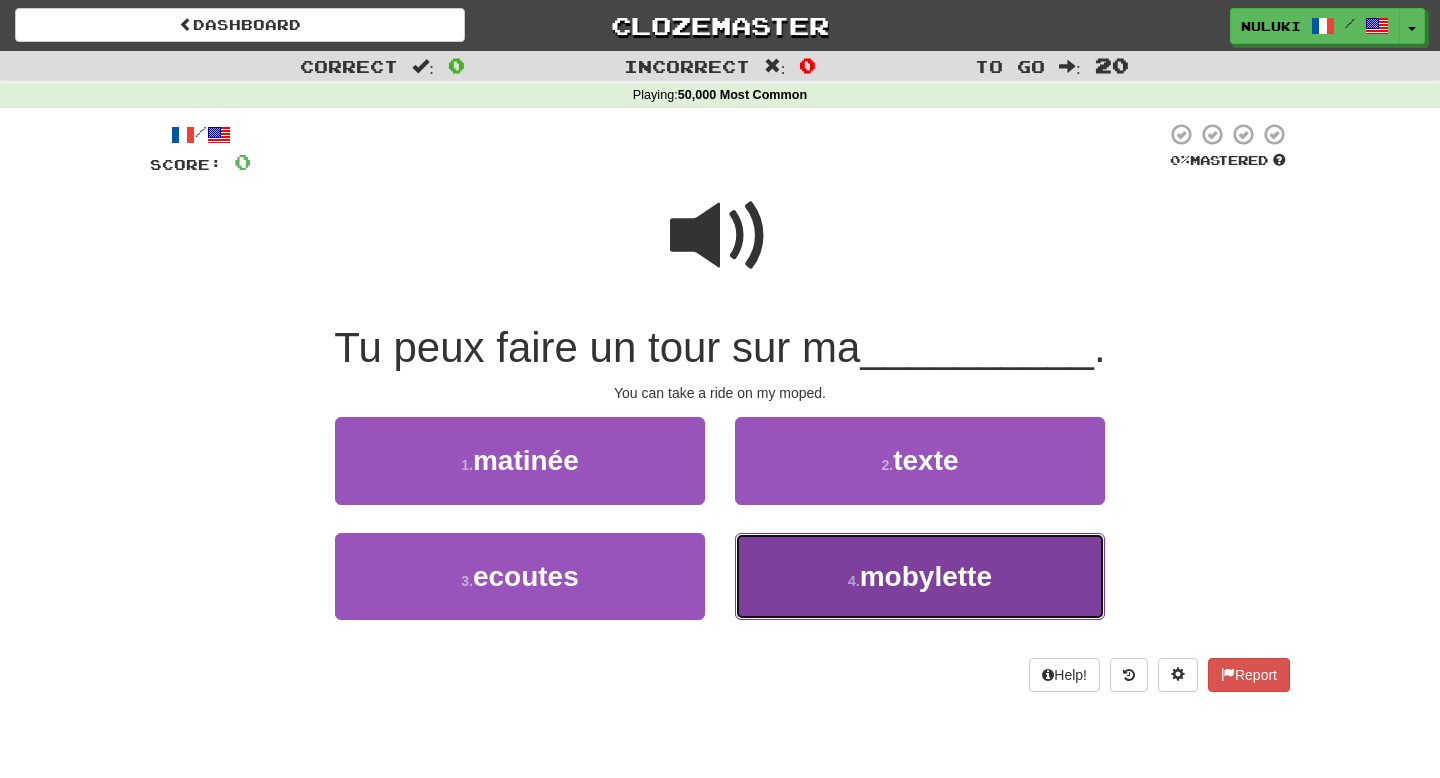 click on "4 .  mobylette" at bounding box center [920, 576] 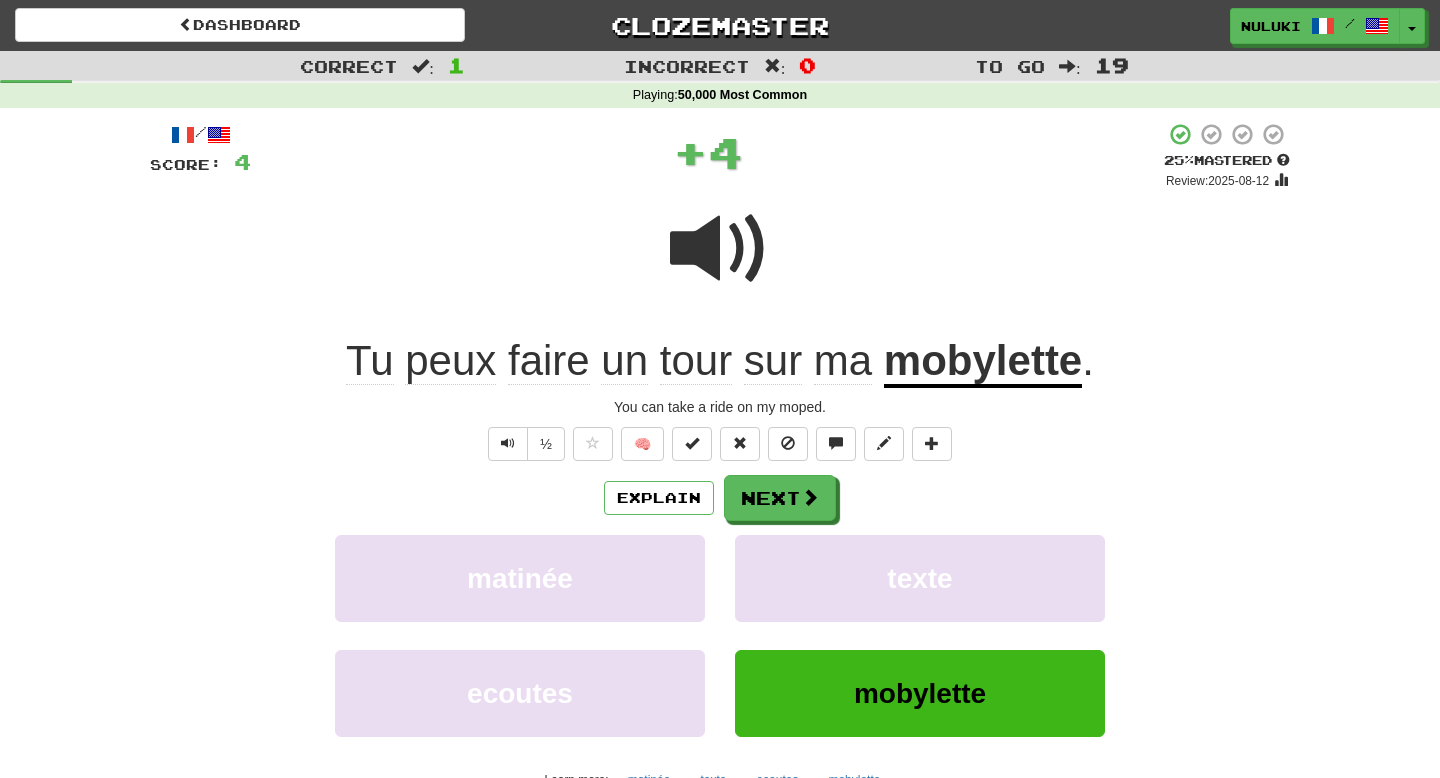 click on "mobylette" at bounding box center (983, 362) 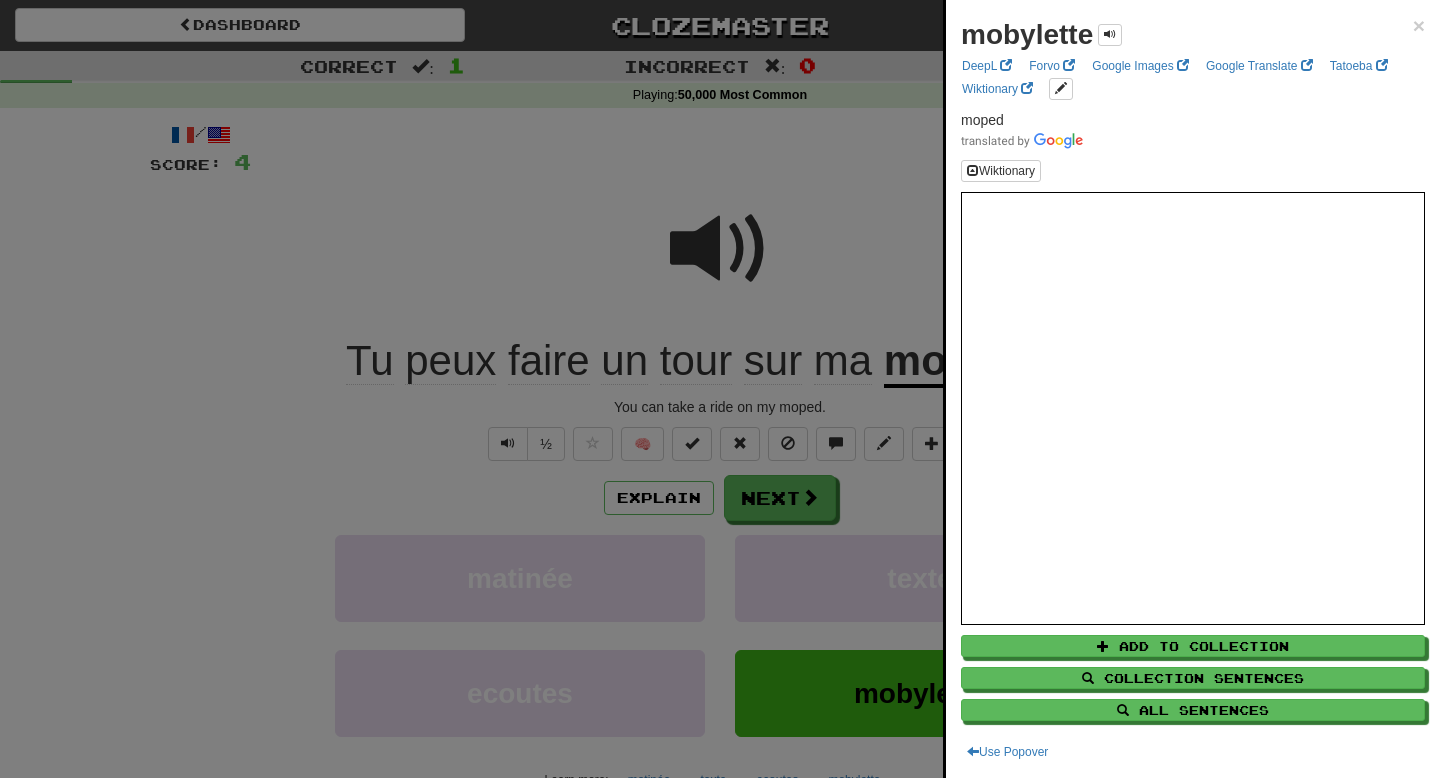 click at bounding box center (720, 389) 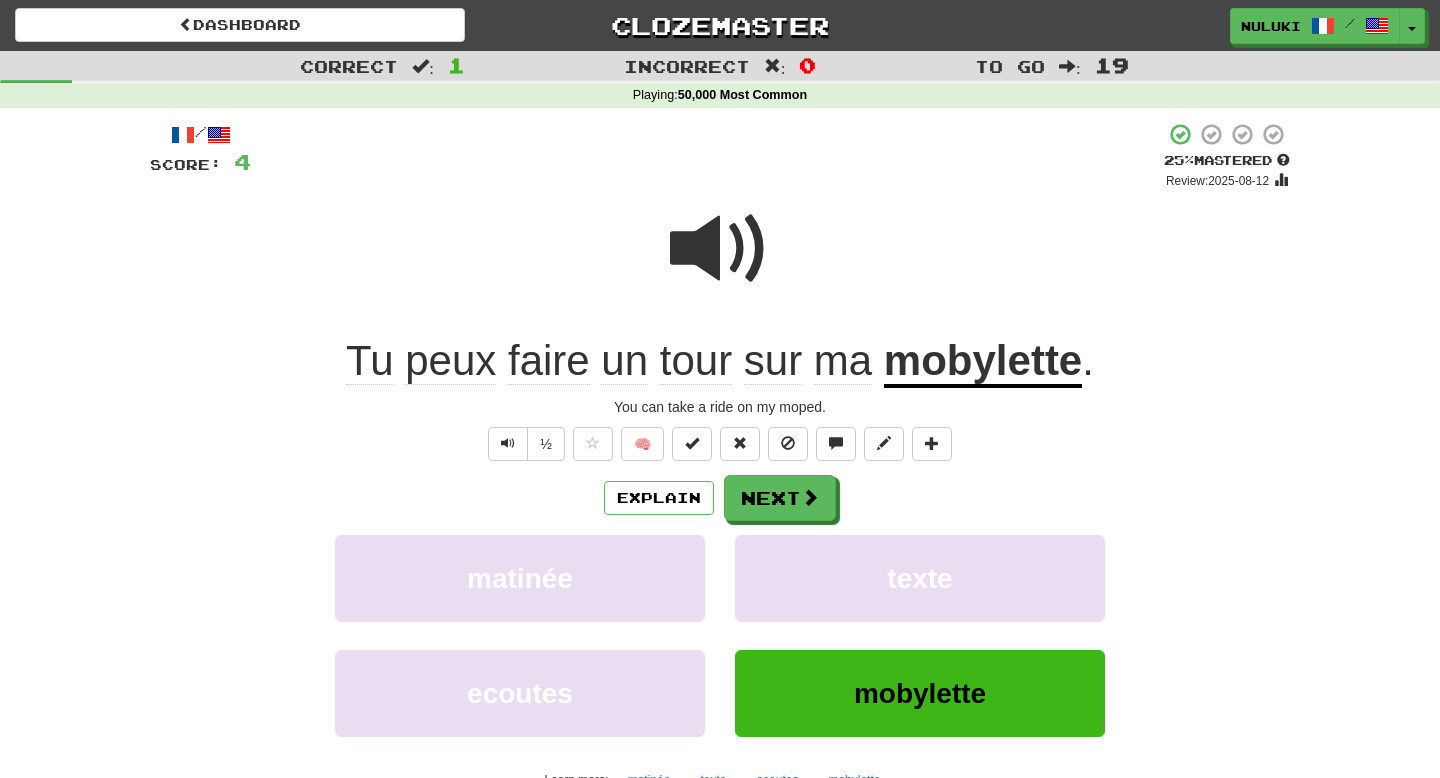 click on "tour" 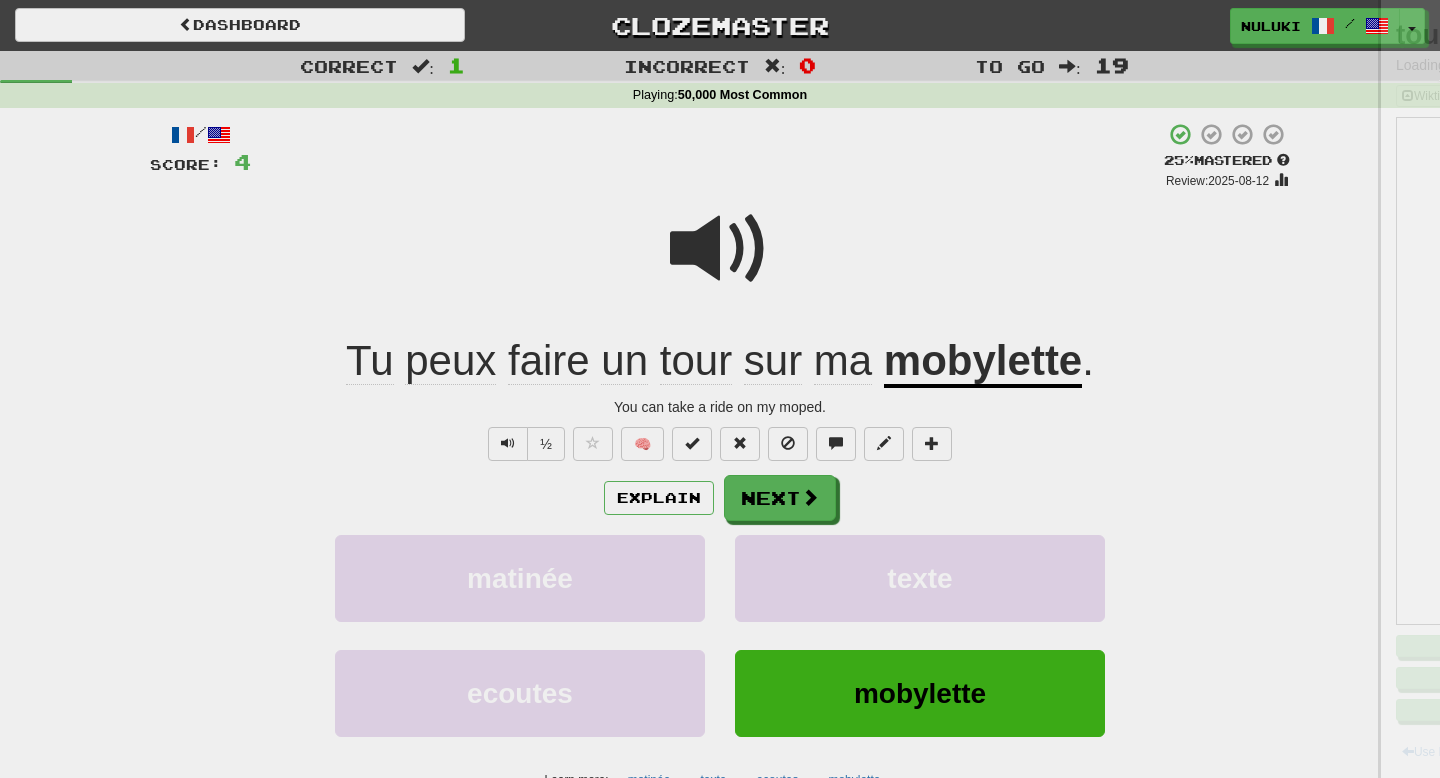 click at bounding box center (720, 389) 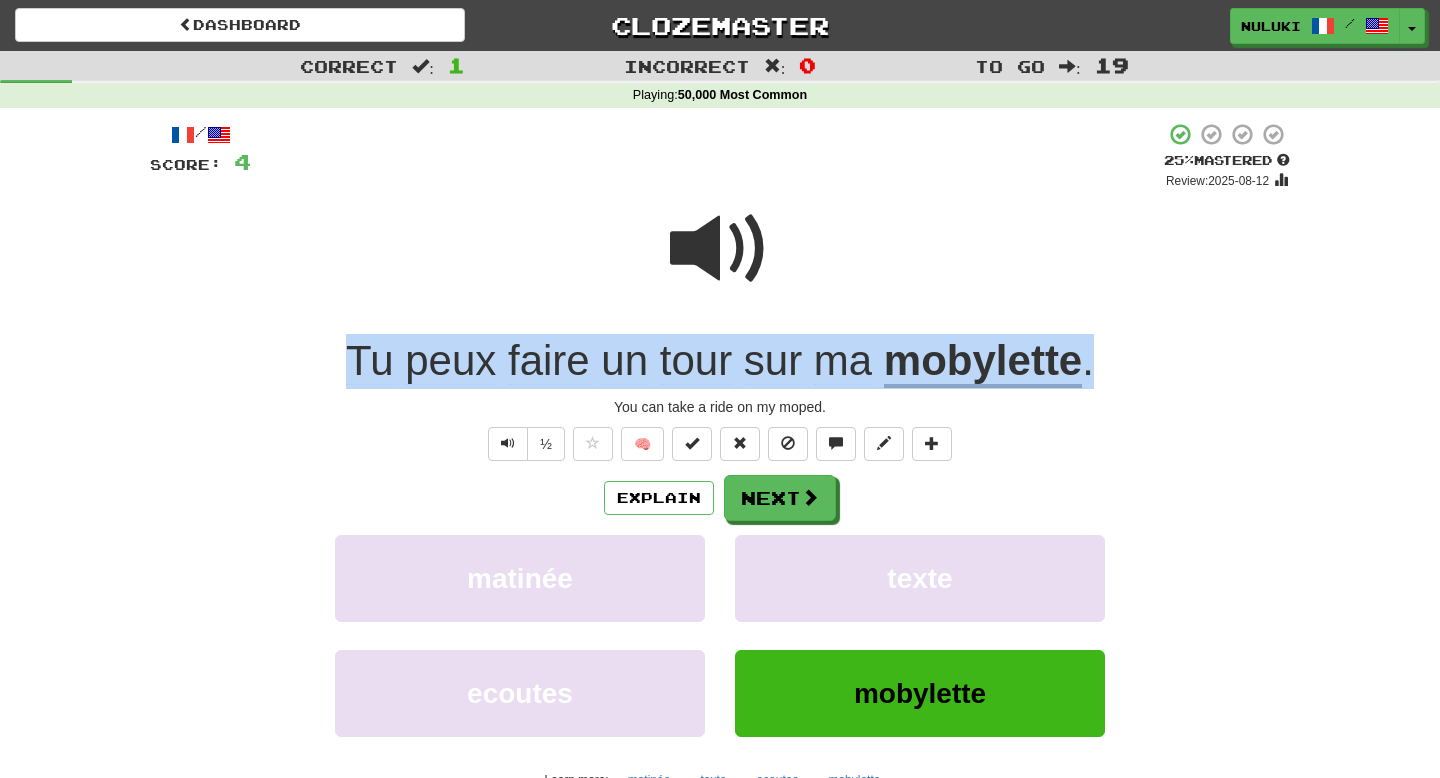 drag, startPoint x: 331, startPoint y: 362, endPoint x: 1172, endPoint y: 349, distance: 841.10046 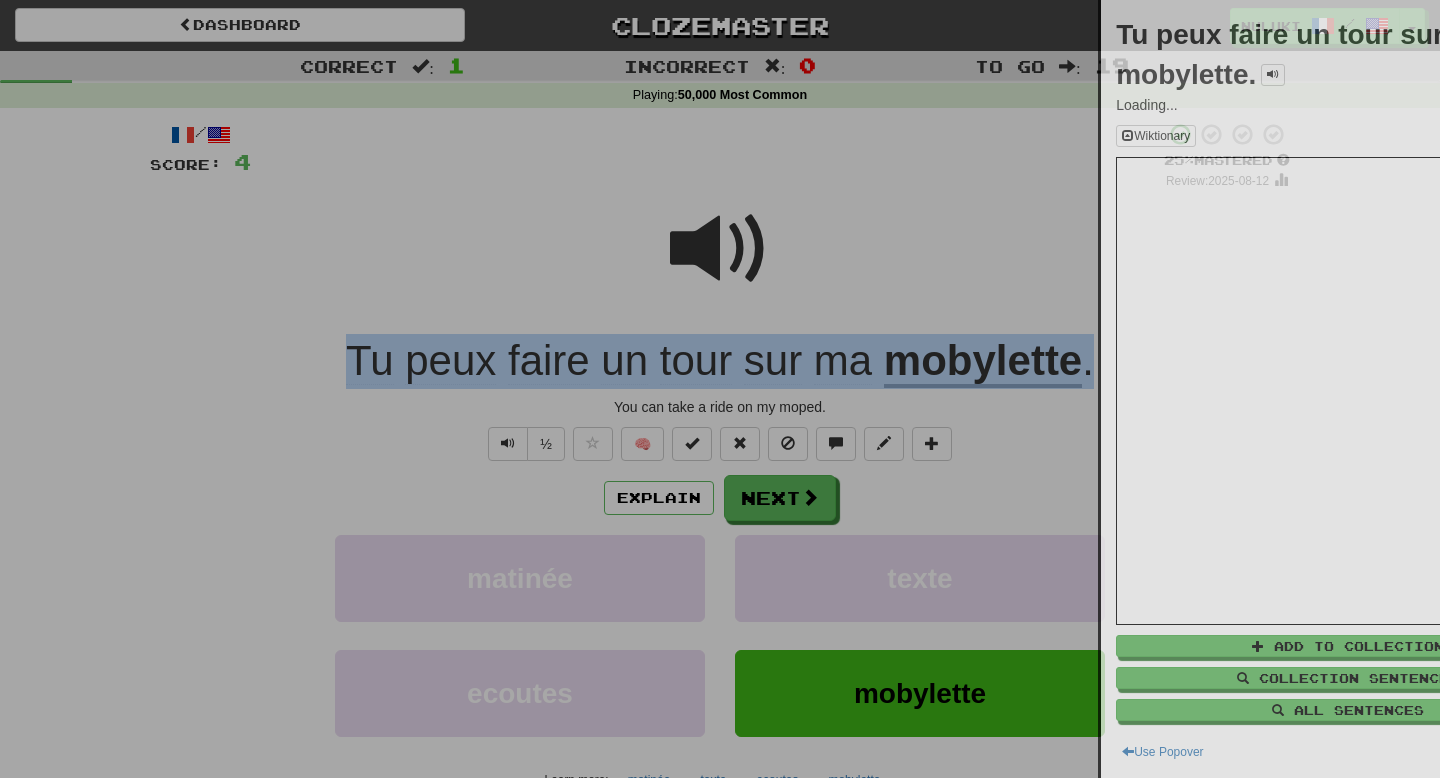 copy on "Tu   peux   faire   un   tour   sur   ma   mobylette ." 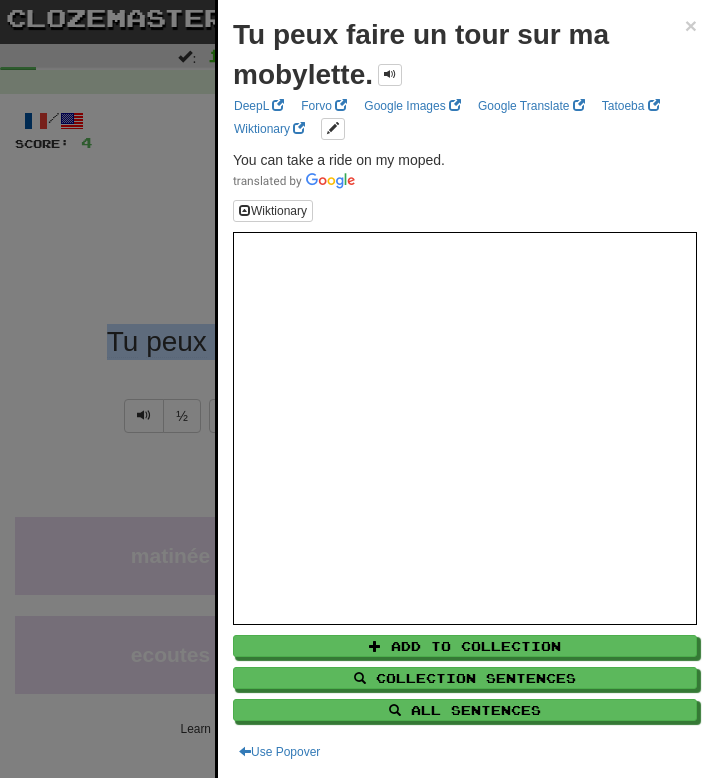 click at bounding box center (356, 389) 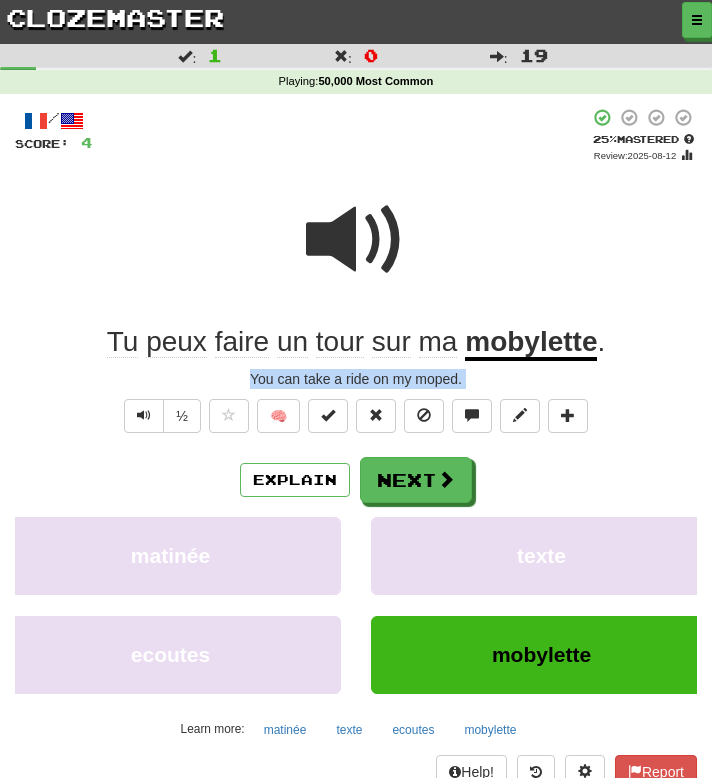 drag, startPoint x: 246, startPoint y: 382, endPoint x: 521, endPoint y: 395, distance: 275.3071 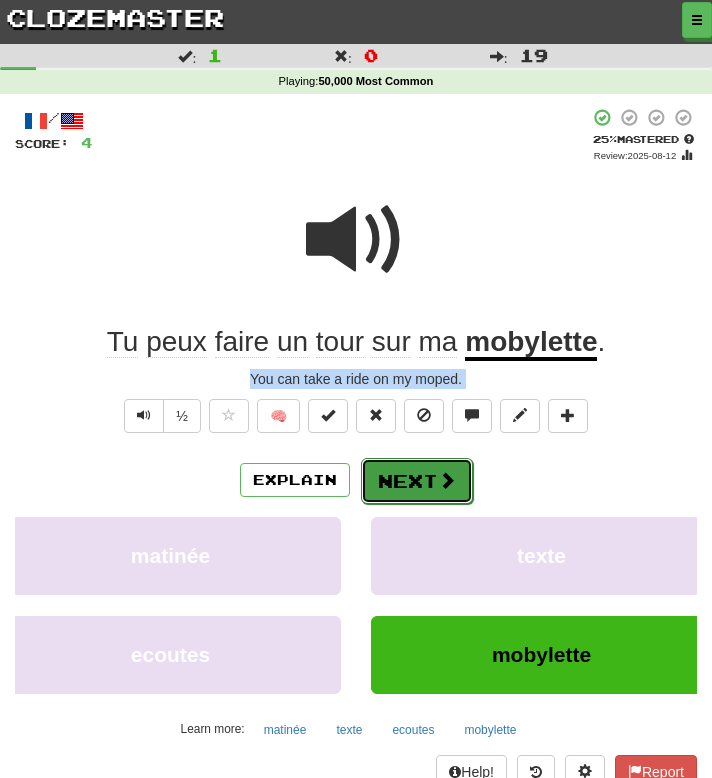 click on "Next" at bounding box center (417, 481) 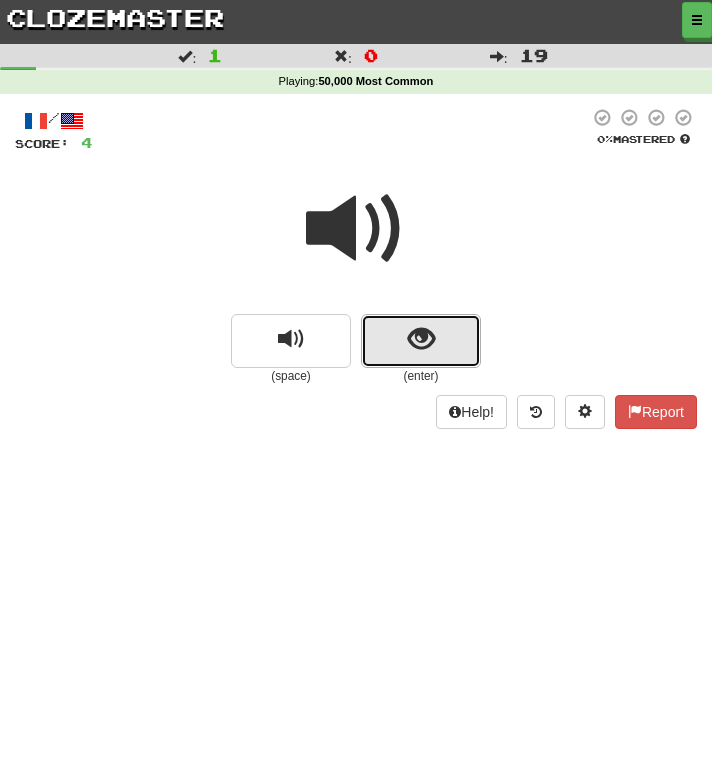 click at bounding box center [421, 339] 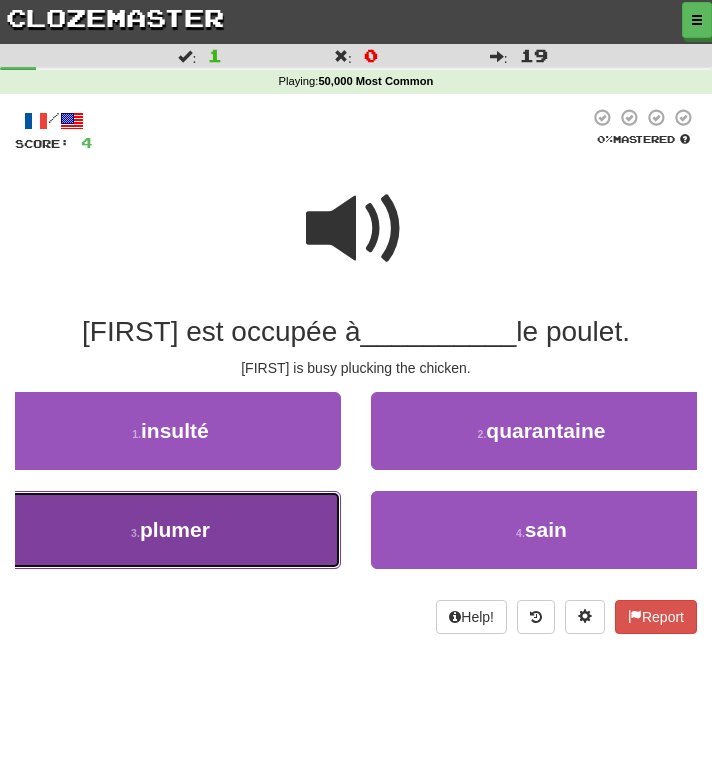 click on "3 .  plumer" at bounding box center (170, 530) 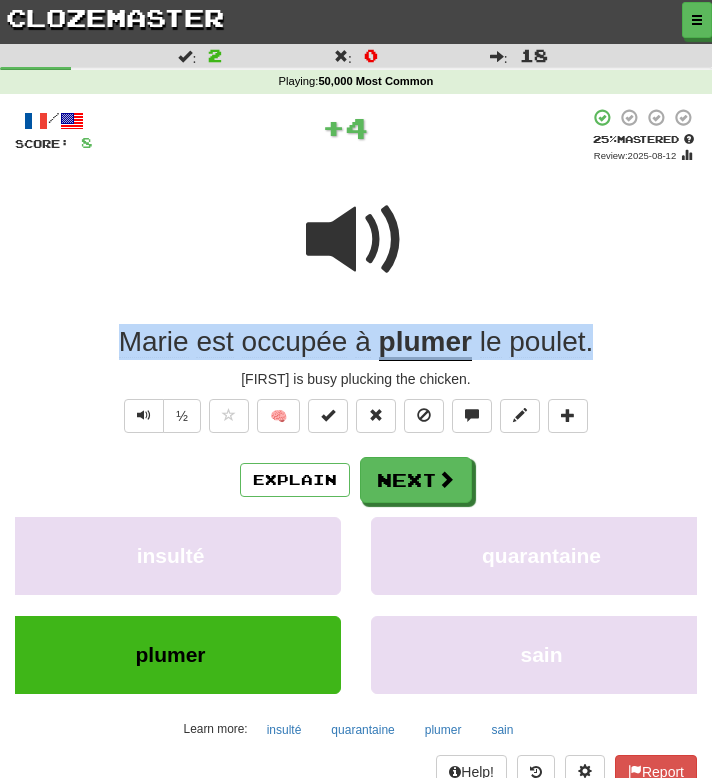 drag, startPoint x: 624, startPoint y: 345, endPoint x: 35, endPoint y: 336, distance: 589.0688 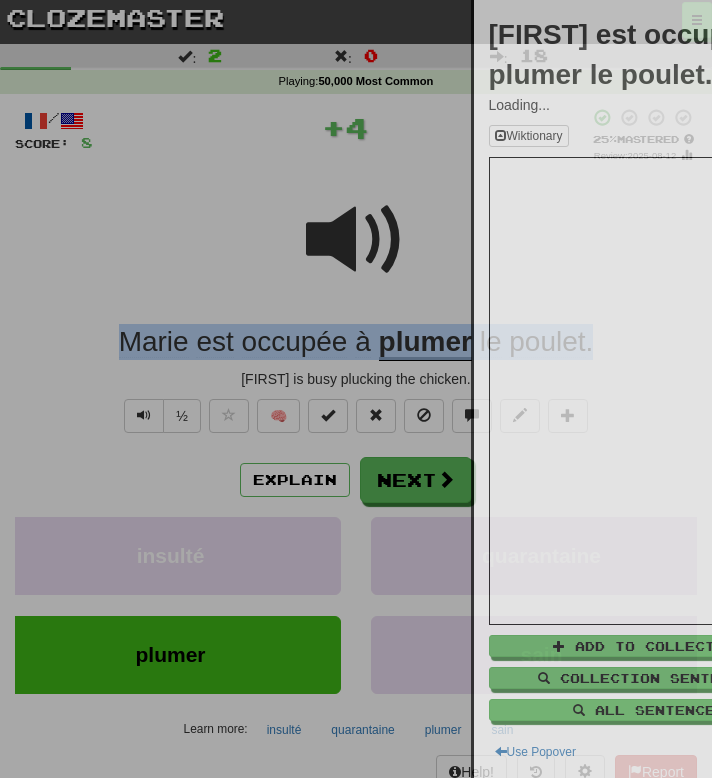 copy on "Marie   est   occupée   à   plumer   le   poulet ." 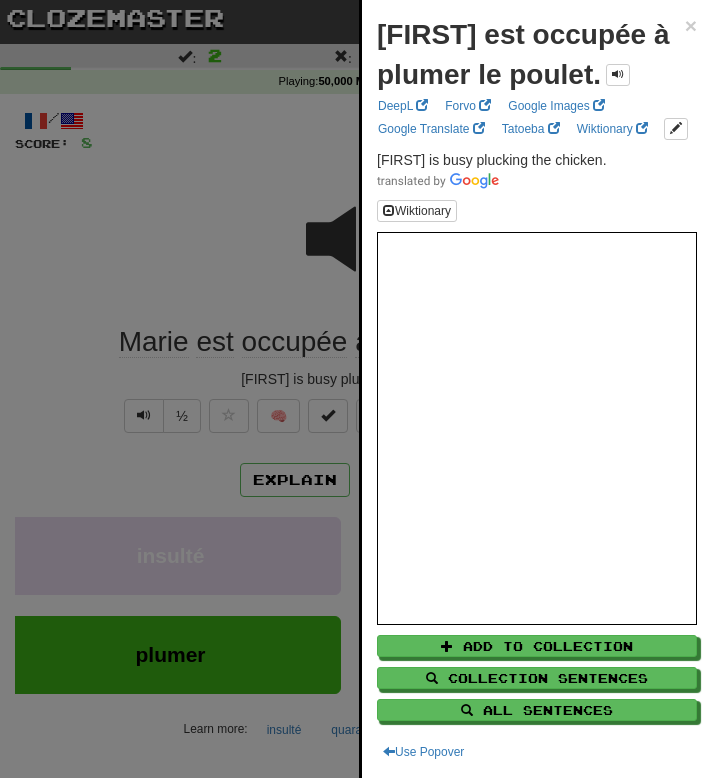 click at bounding box center (356, 389) 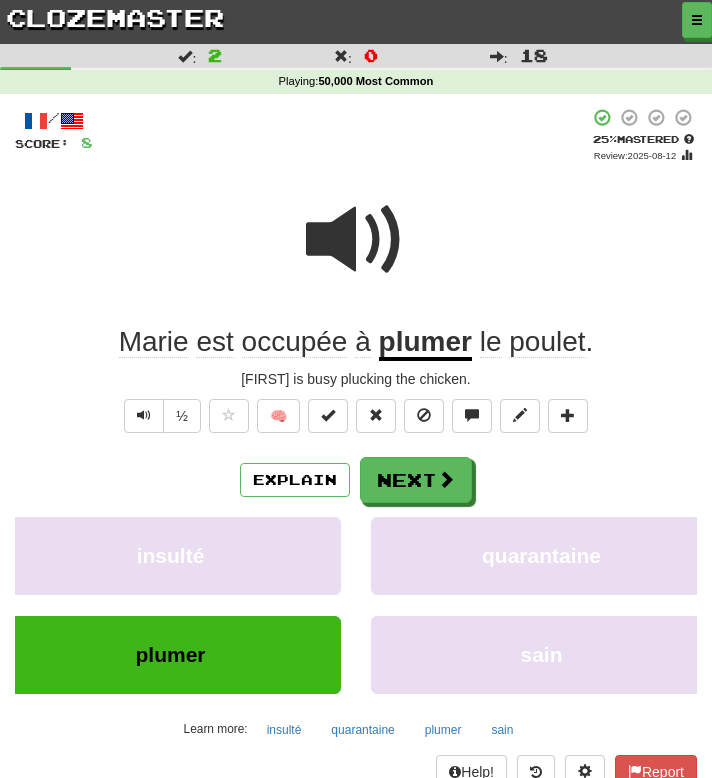 click on "Mary is busy plucking the chicken." at bounding box center [356, 379] 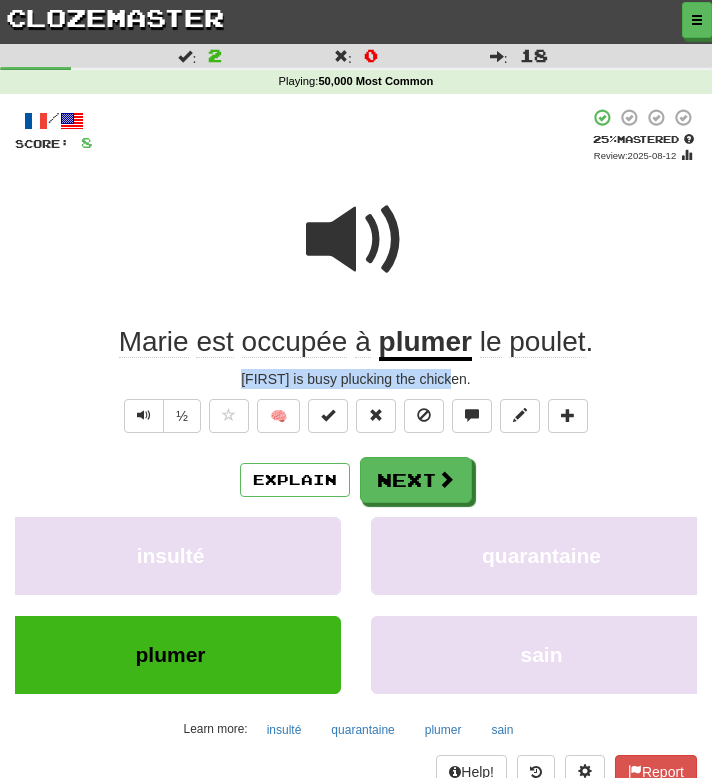 drag, startPoint x: 255, startPoint y: 384, endPoint x: 462, endPoint y: 384, distance: 207 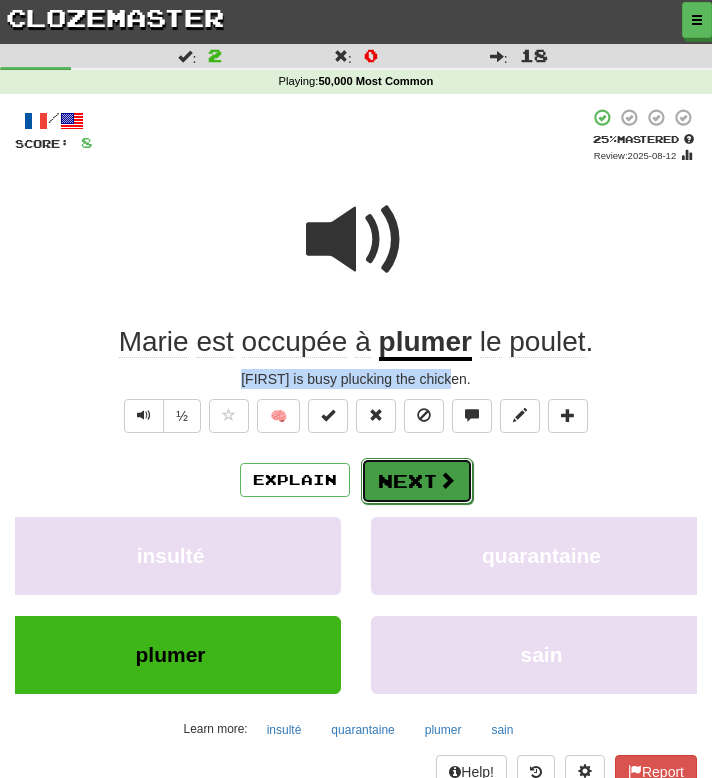 click on "Next" at bounding box center [417, 481] 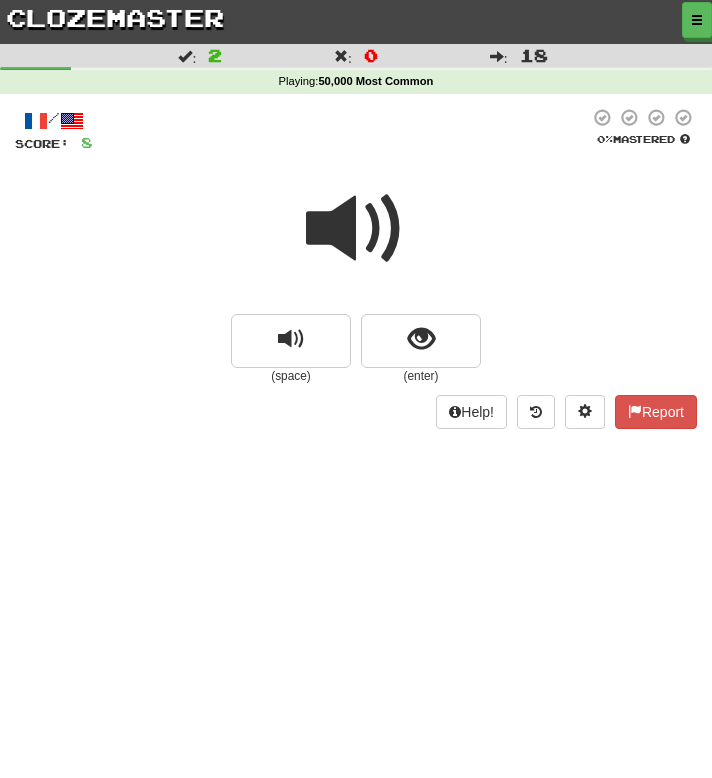 click at bounding box center (356, 229) 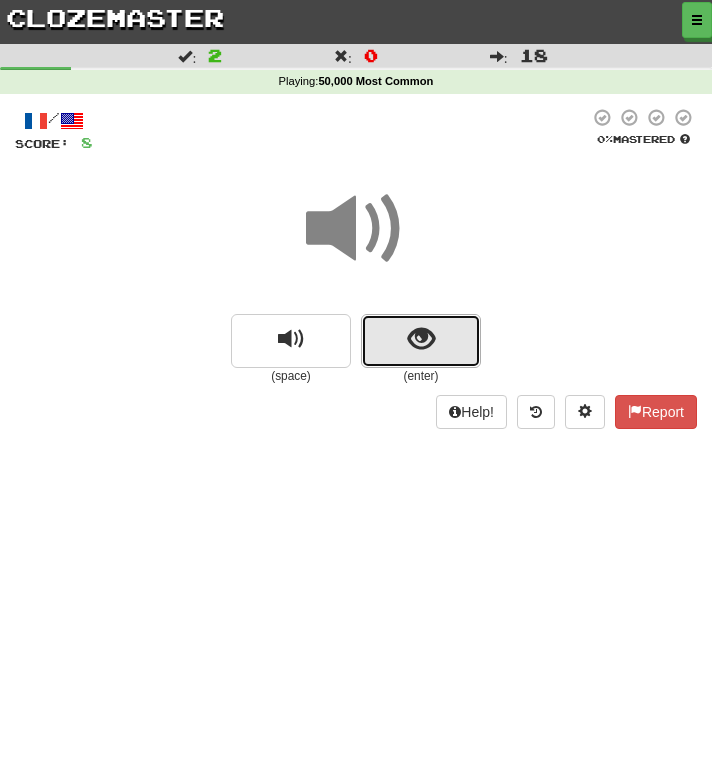 click at bounding box center [421, 339] 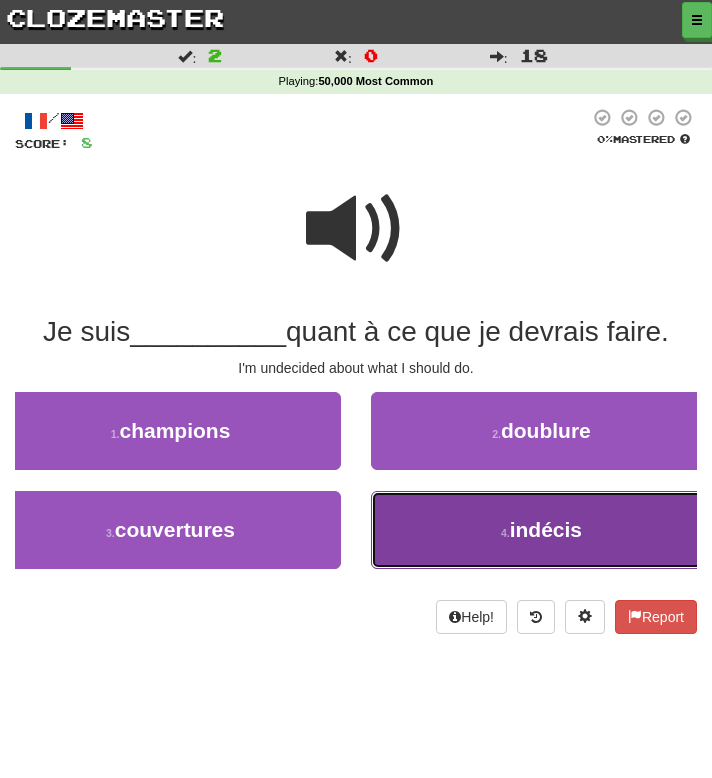 click on "4 .  indécis" at bounding box center (541, 530) 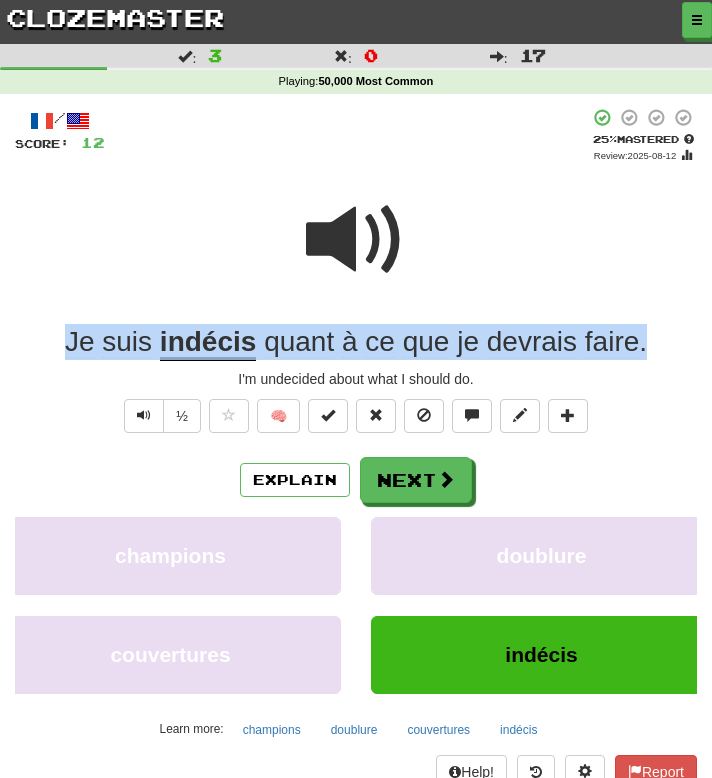 drag, startPoint x: 37, startPoint y: 335, endPoint x: 657, endPoint y: 349, distance: 620.158 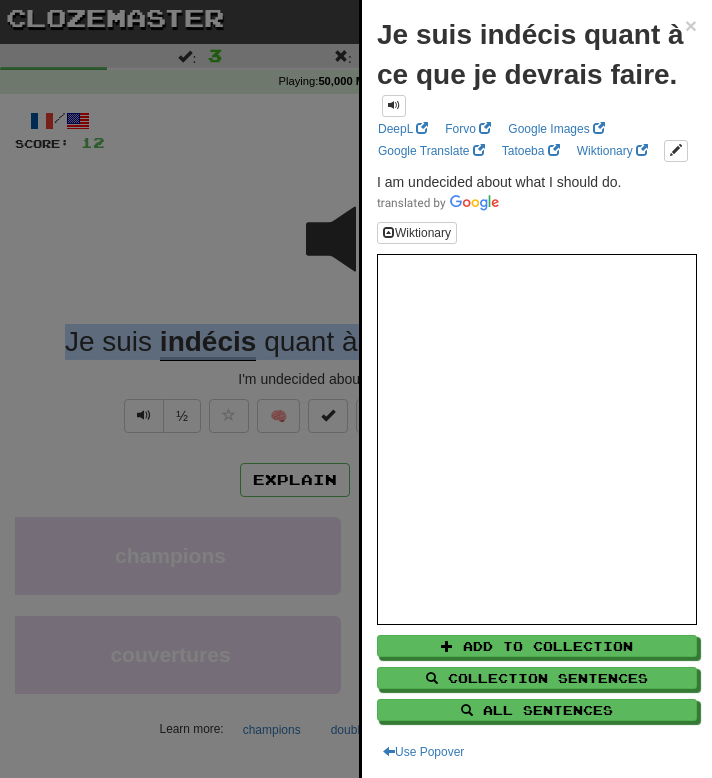 copy on "Je   suis   indécis   quant   à   ce   que   je   devrais   faire ." 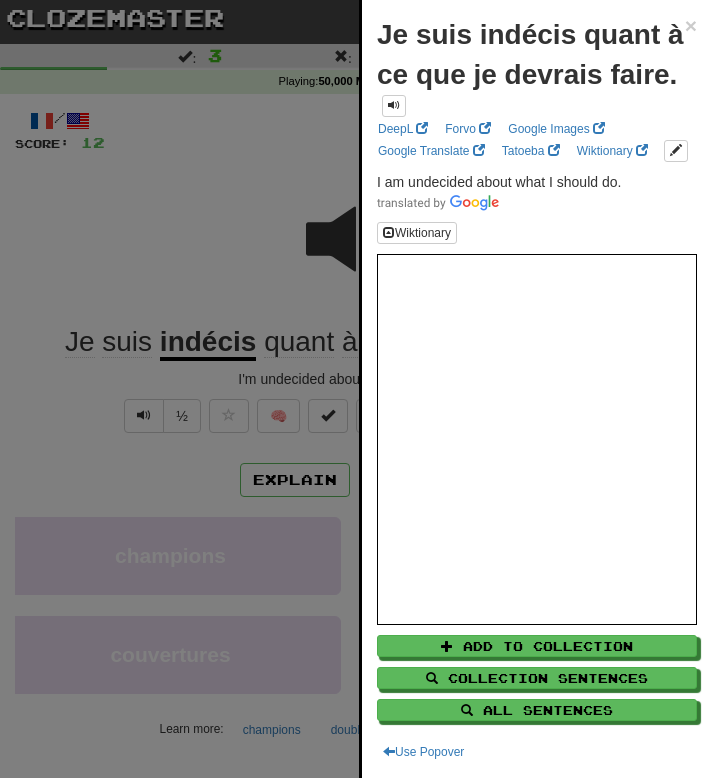 click at bounding box center [356, 389] 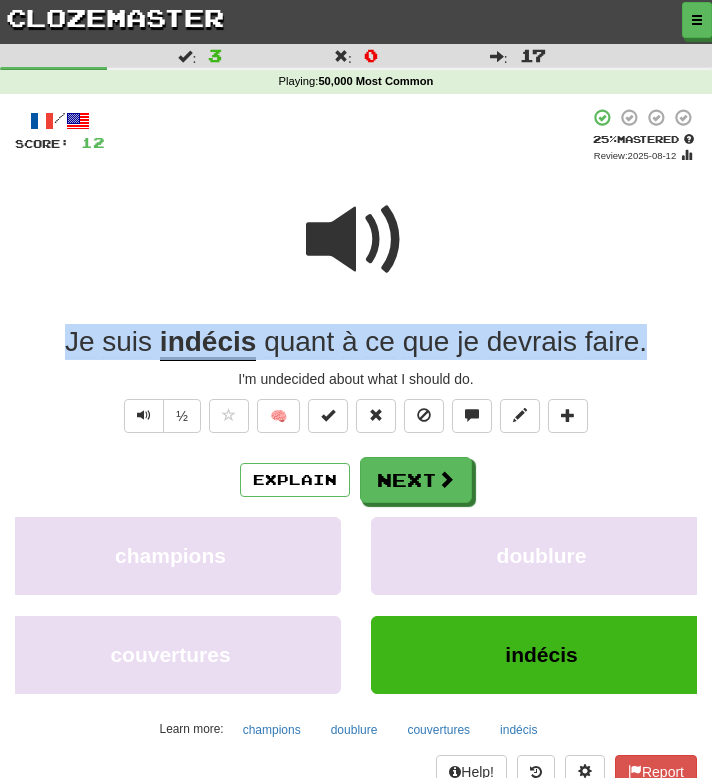 drag, startPoint x: 47, startPoint y: 335, endPoint x: 667, endPoint y: 347, distance: 620.1161 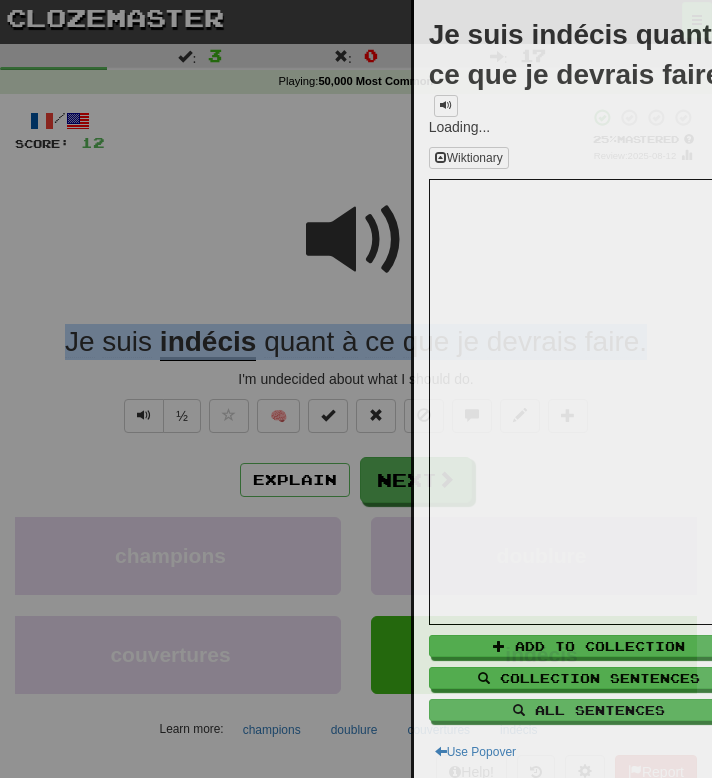 copy on "Je   suis   indécis   quant   à   ce   que   je   devrais   faire ." 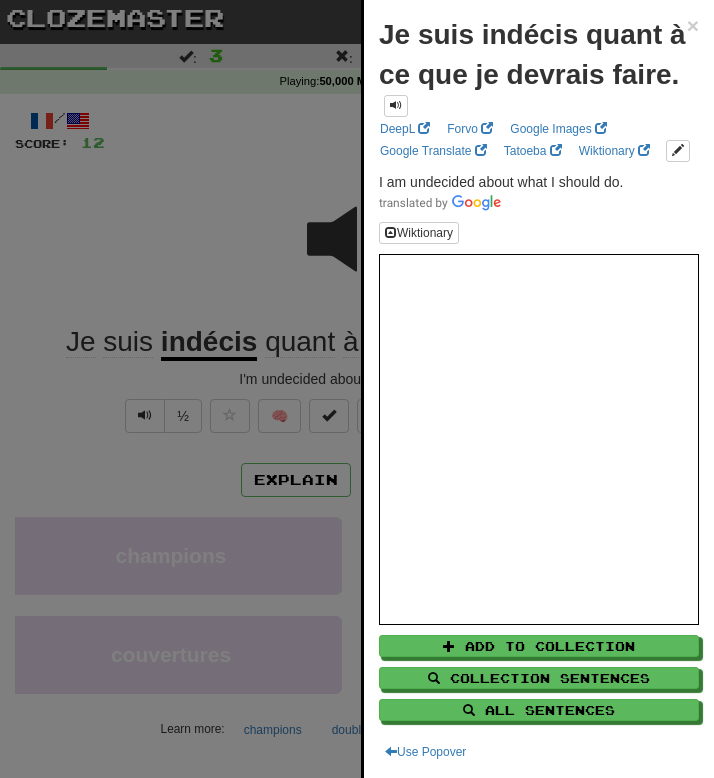 click at bounding box center (357, 389) 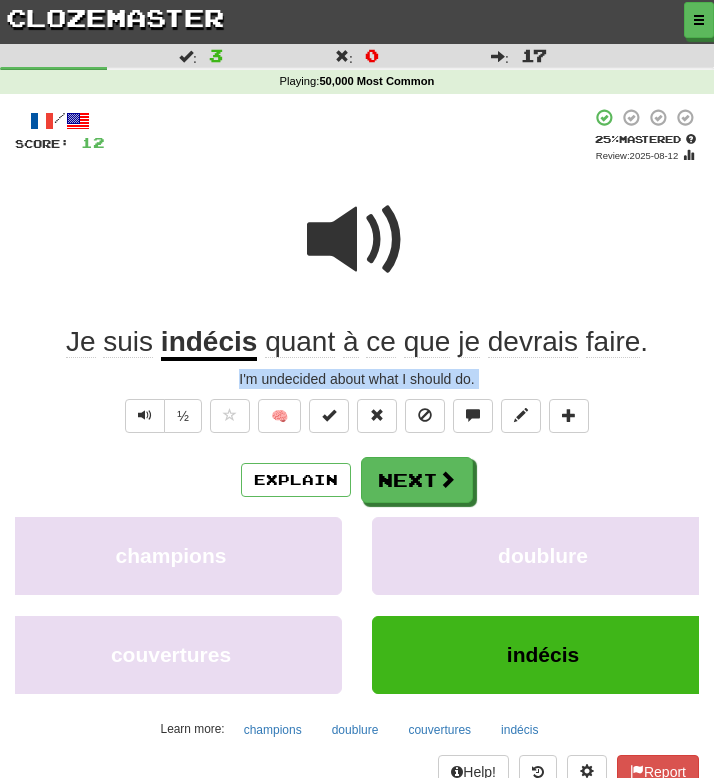 drag, startPoint x: 225, startPoint y: 379, endPoint x: 492, endPoint y: 390, distance: 267.2265 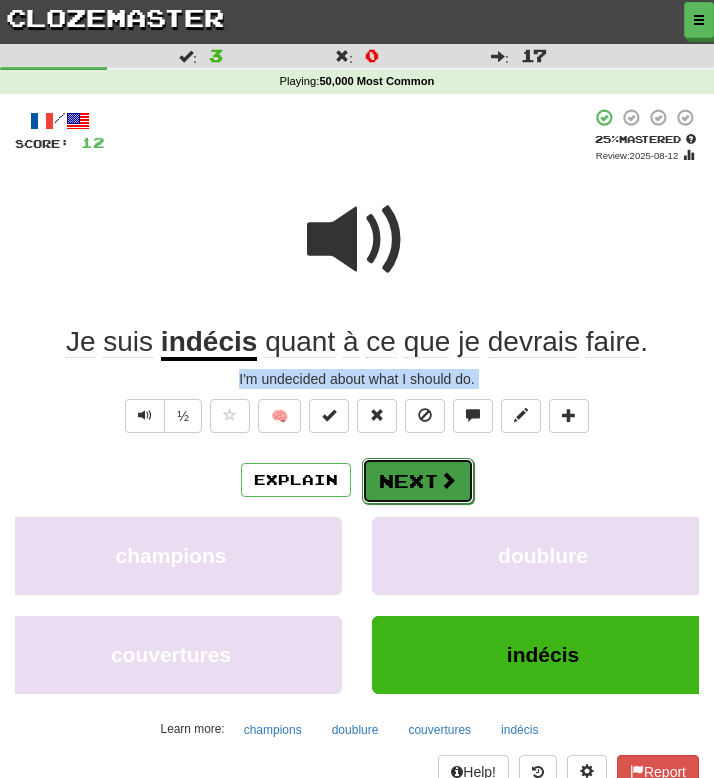 click at bounding box center [448, 480] 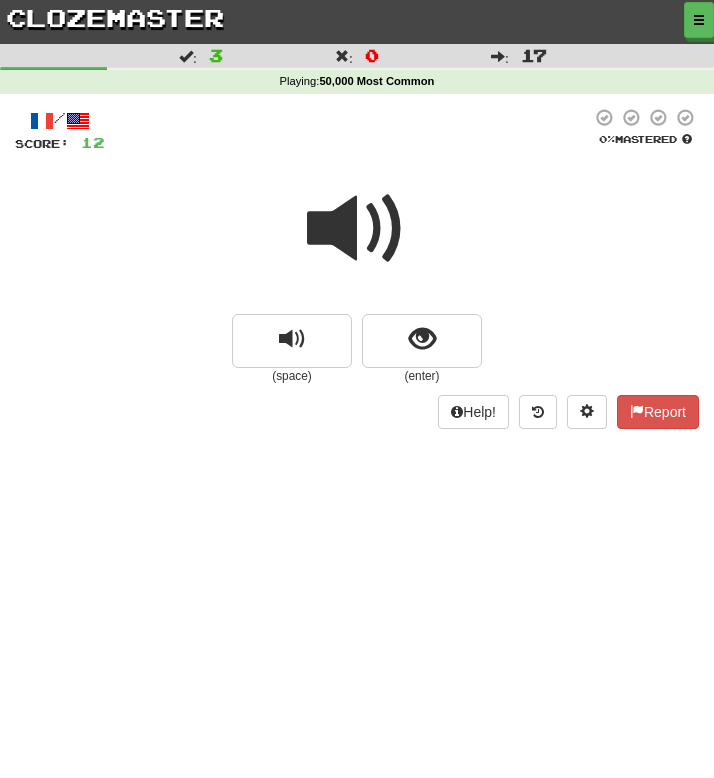 click at bounding box center [357, 229] 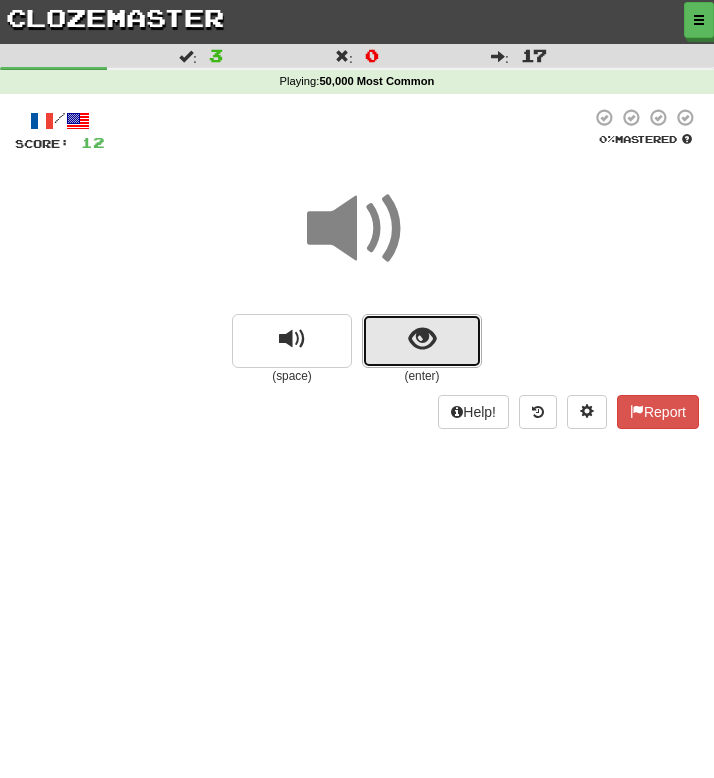 click at bounding box center (422, 341) 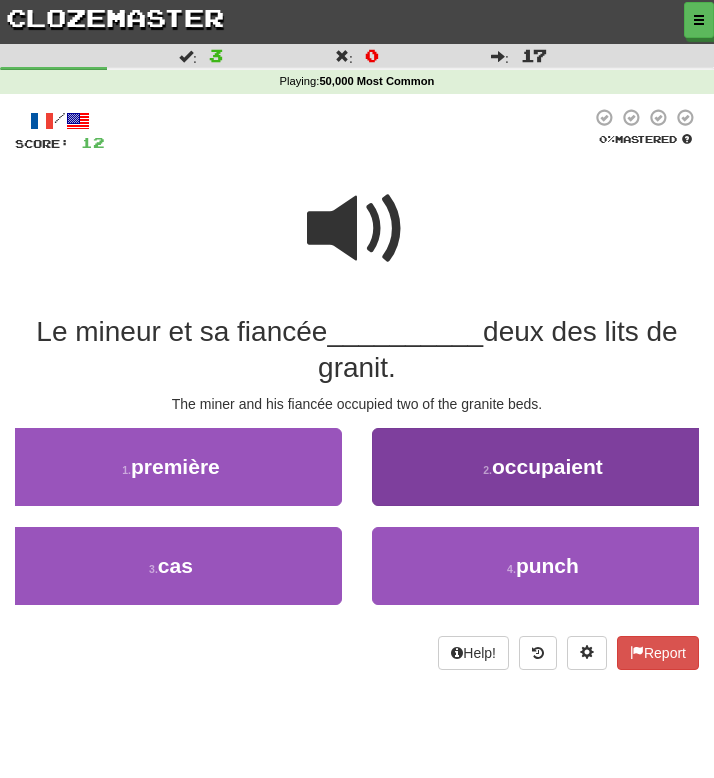 click on "2 .  occupaient" at bounding box center (543, 467) 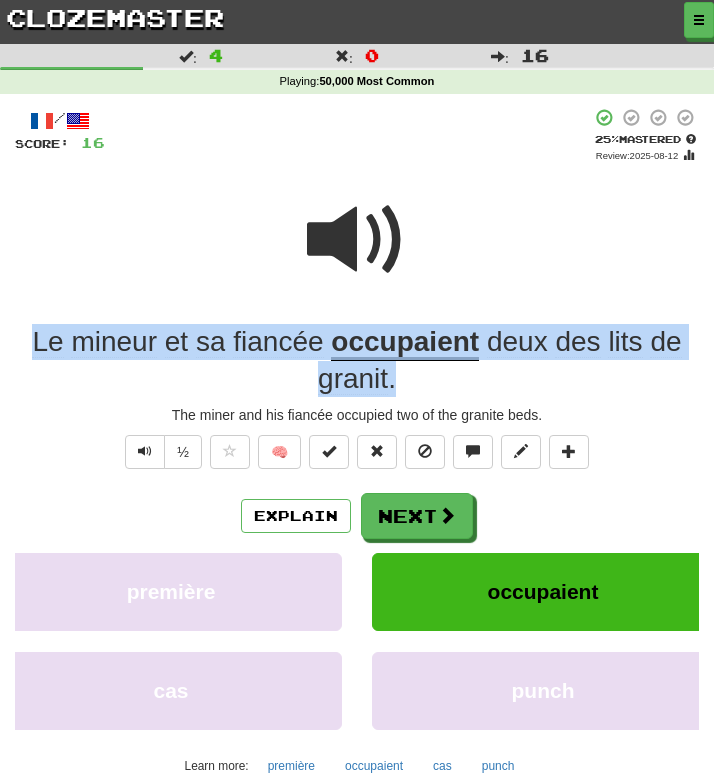drag, startPoint x: 430, startPoint y: 395, endPoint x: -20, endPoint y: 285, distance: 463.2494 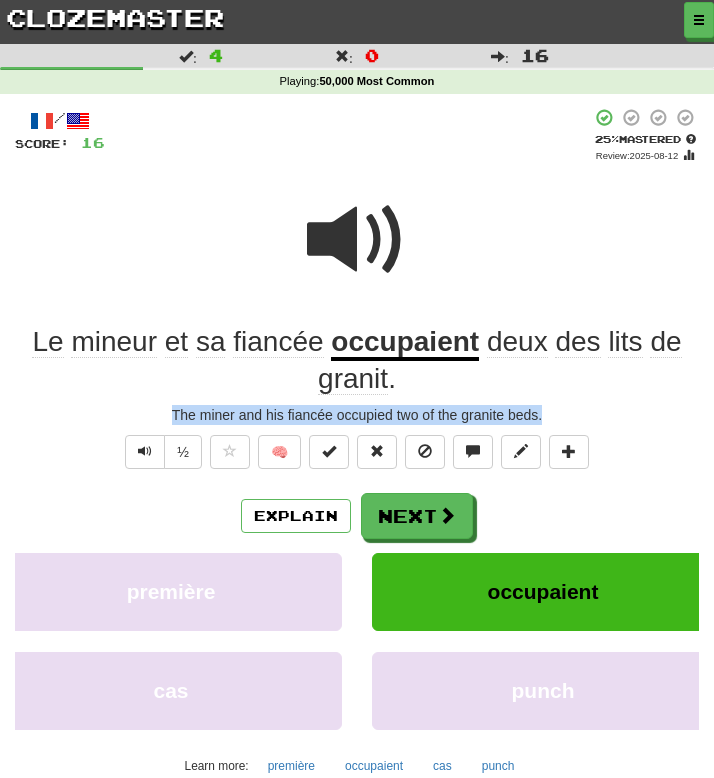 drag, startPoint x: 164, startPoint y: 412, endPoint x: 576, endPoint y: 410, distance: 412.00485 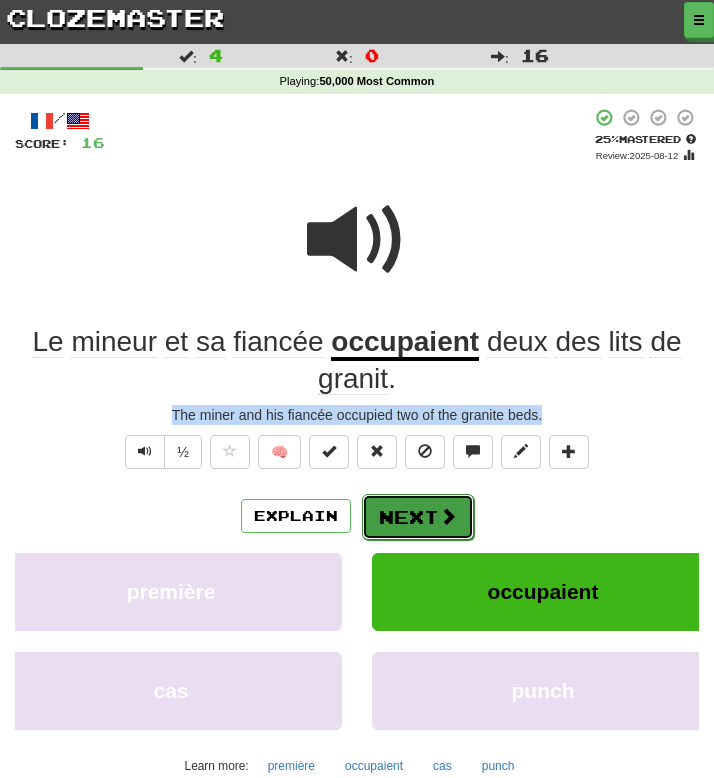 click on "Next" at bounding box center (418, 517) 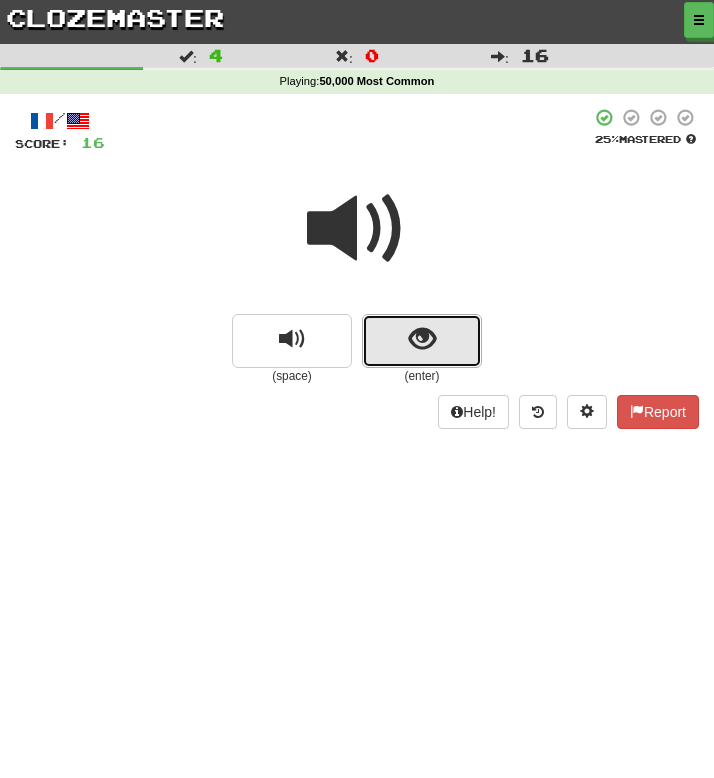 click at bounding box center [422, 339] 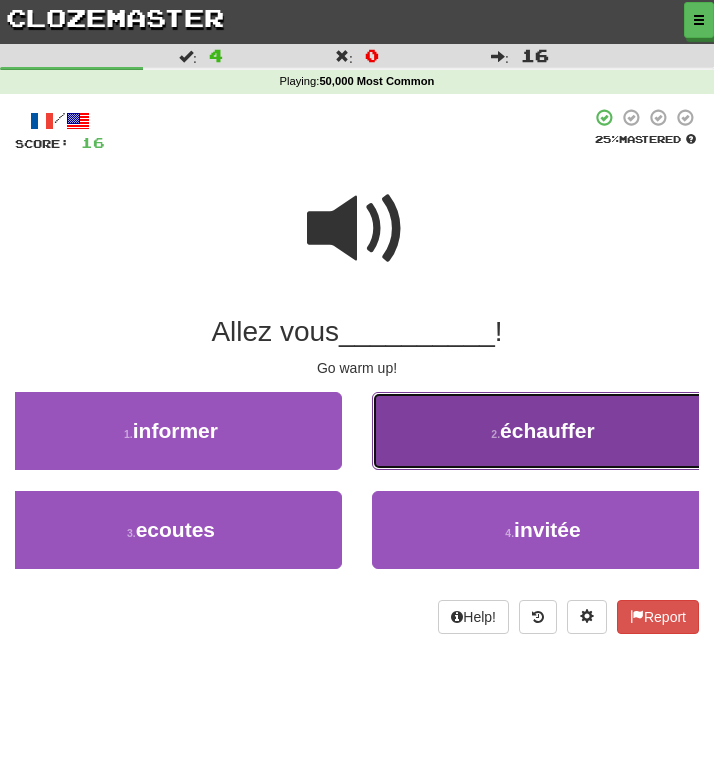 click on "2 .  échauffer" at bounding box center (543, 431) 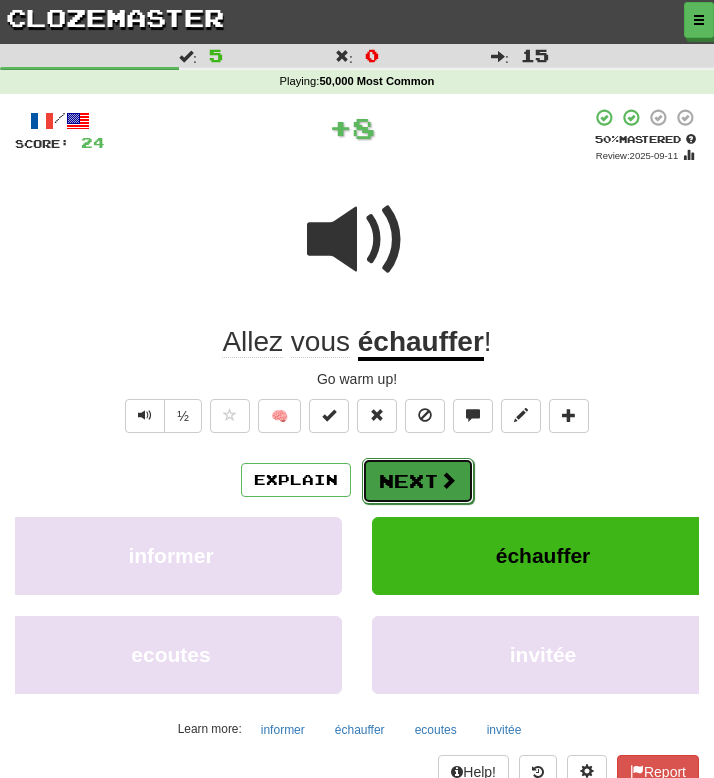 click on "Next" at bounding box center (418, 481) 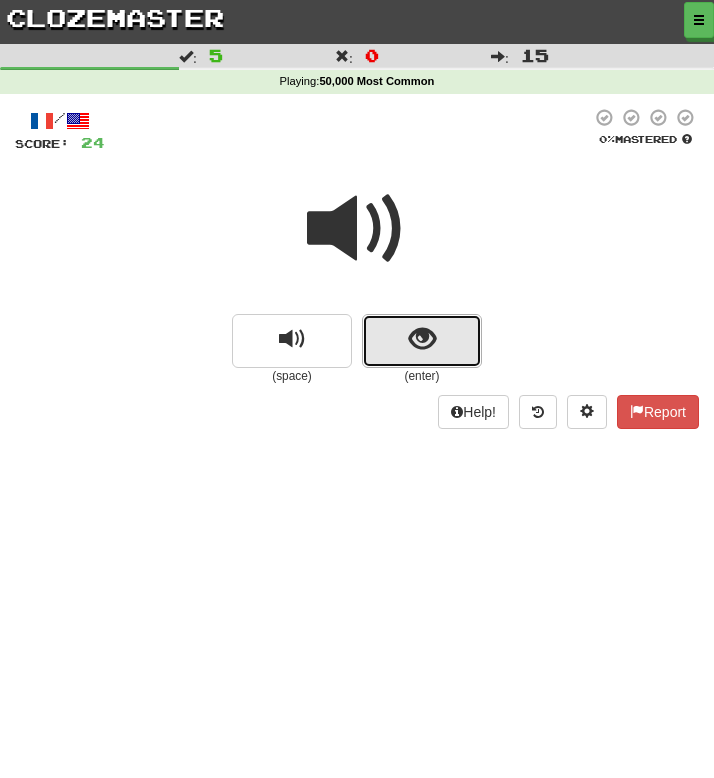 click at bounding box center [422, 339] 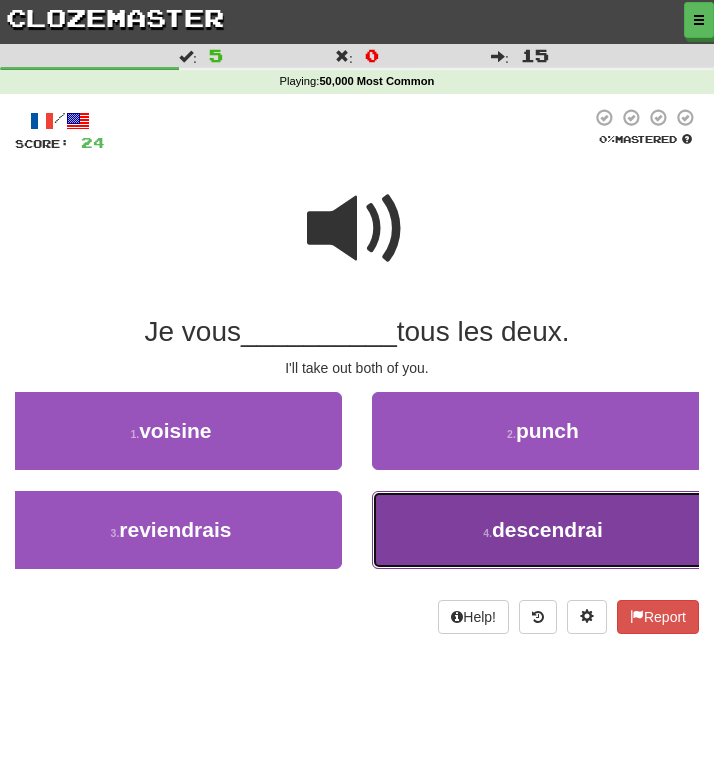 click on "4 .  descendrai" at bounding box center [543, 530] 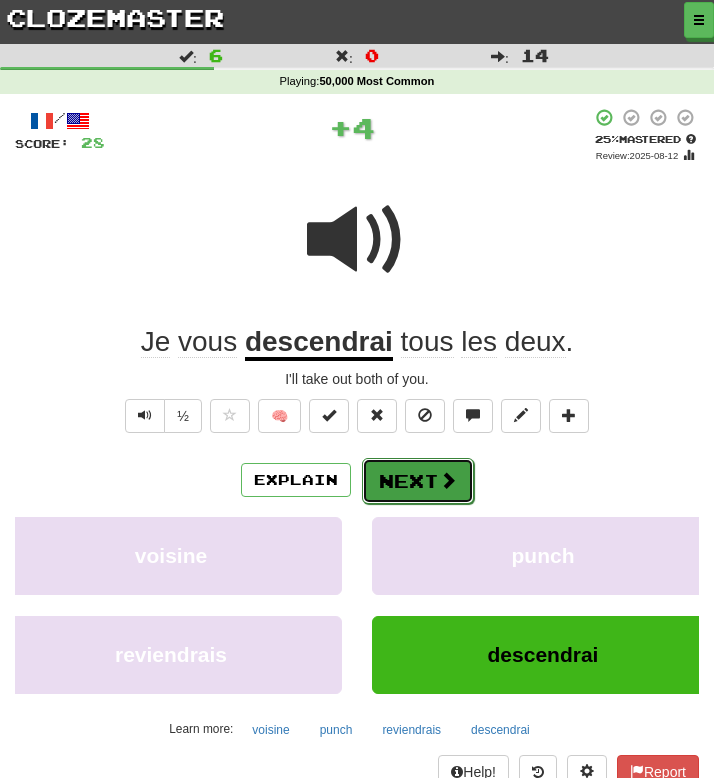 click on "Next" at bounding box center [418, 481] 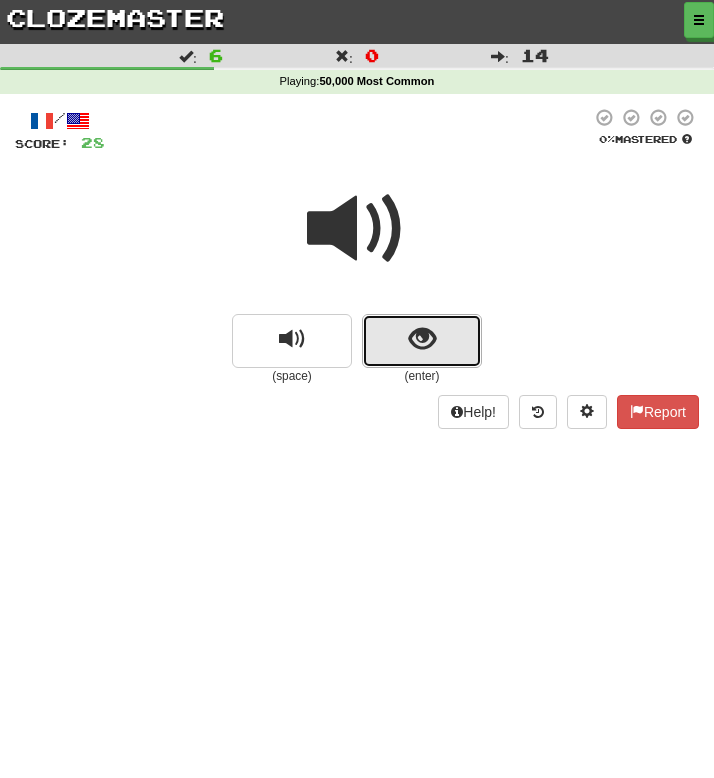 click at bounding box center [422, 341] 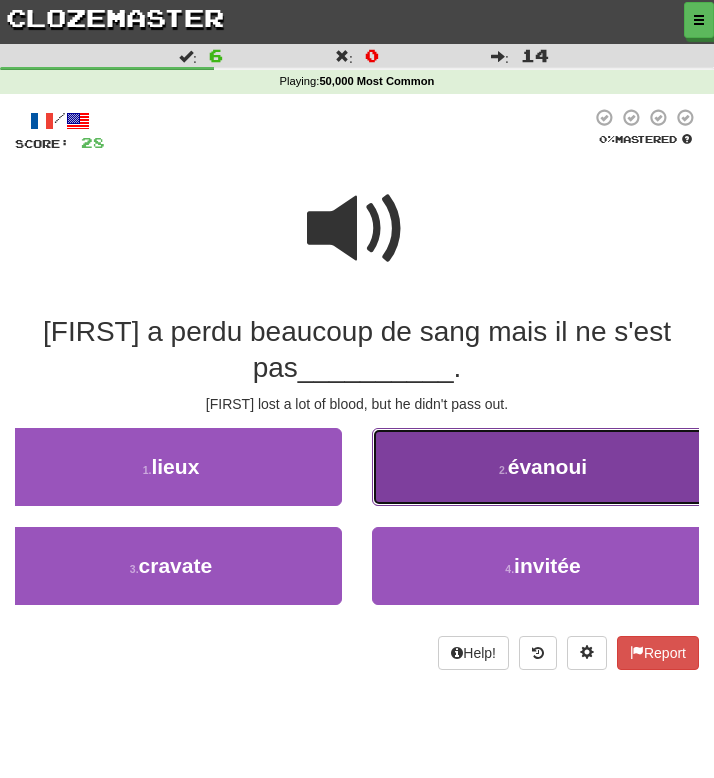 click on "2 .  évanoui" at bounding box center [543, 467] 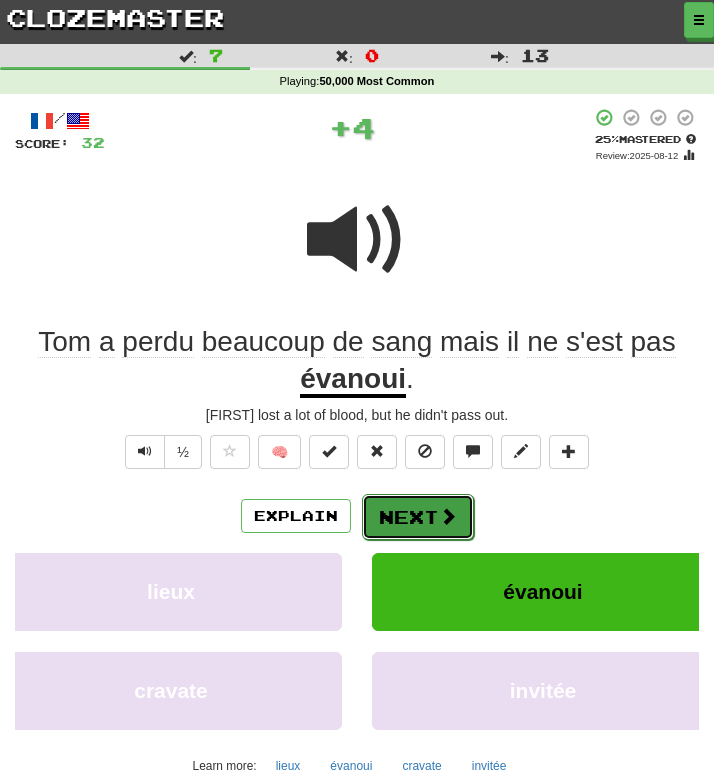 click on "Next" at bounding box center (418, 517) 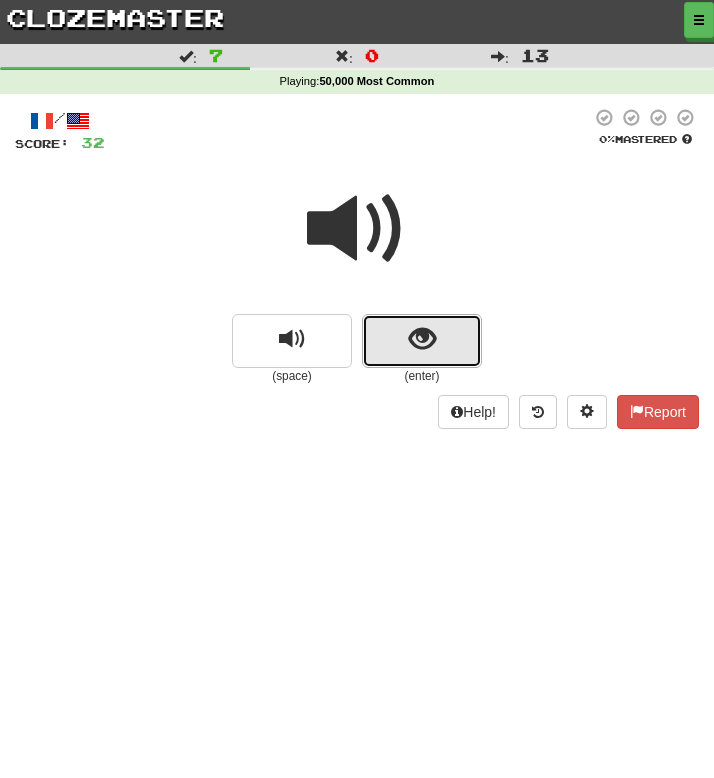 click at bounding box center (422, 341) 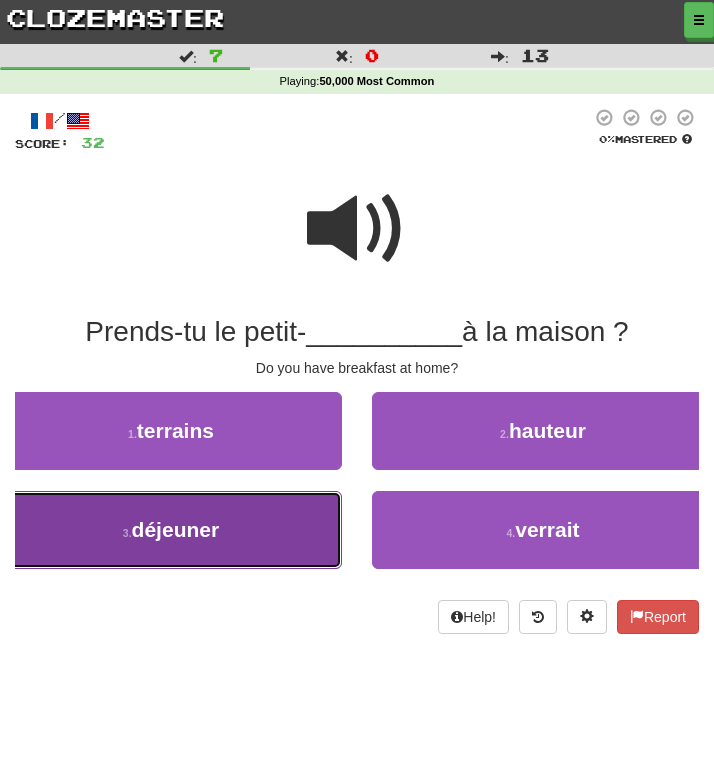 click on "déjeuner" at bounding box center [176, 529] 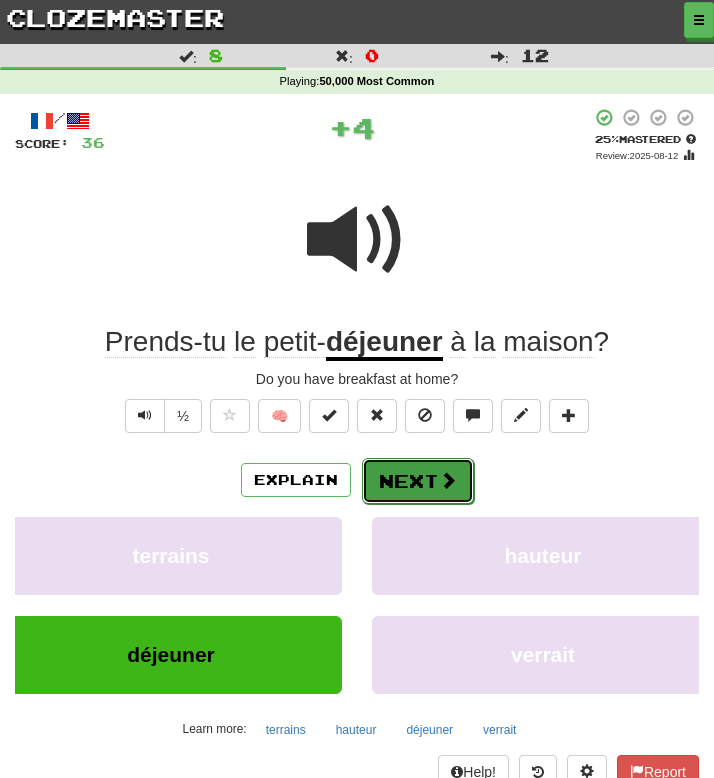 click on "Next" at bounding box center [418, 481] 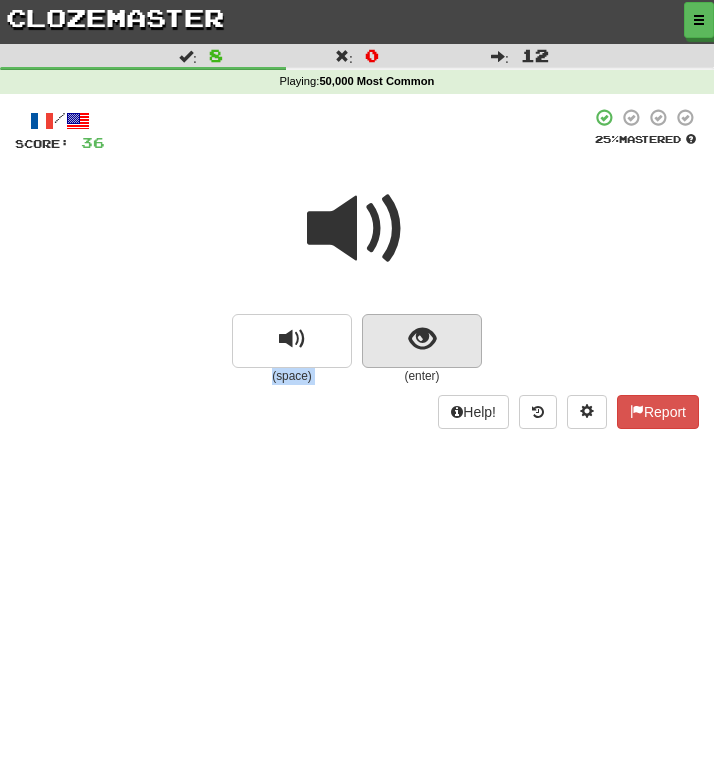 drag, startPoint x: 407, startPoint y: 301, endPoint x: 407, endPoint y: 344, distance: 43 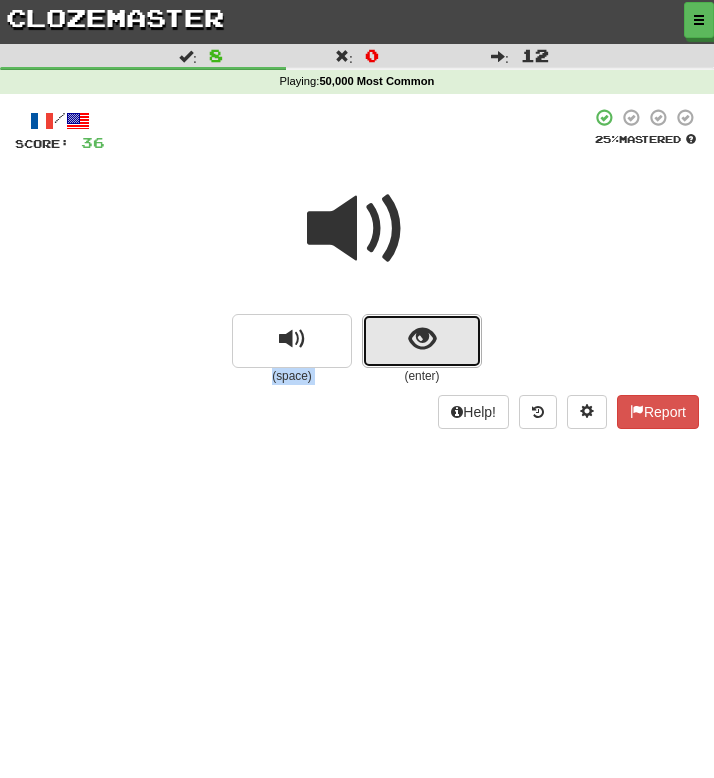 click at bounding box center [422, 341] 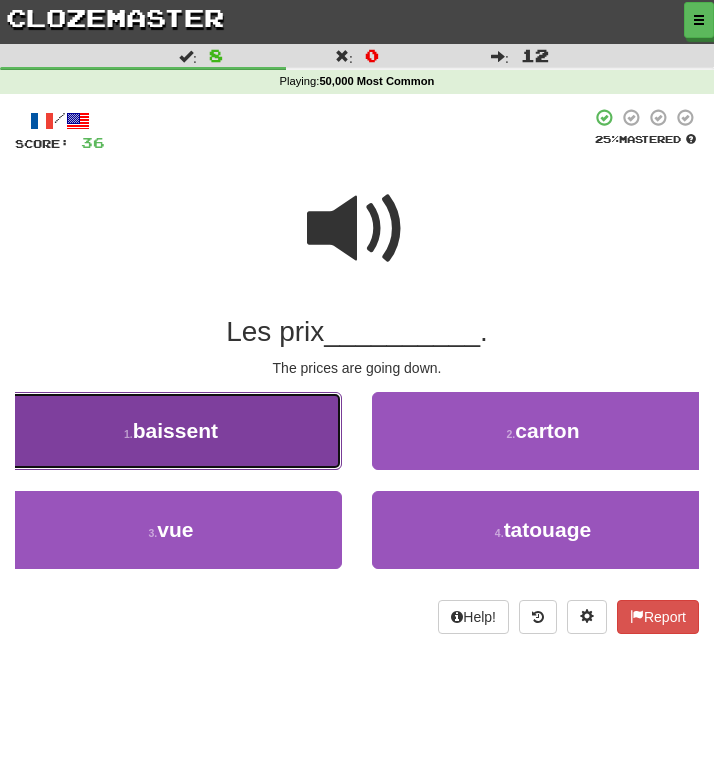 click on "1 .  baissent" at bounding box center (171, 431) 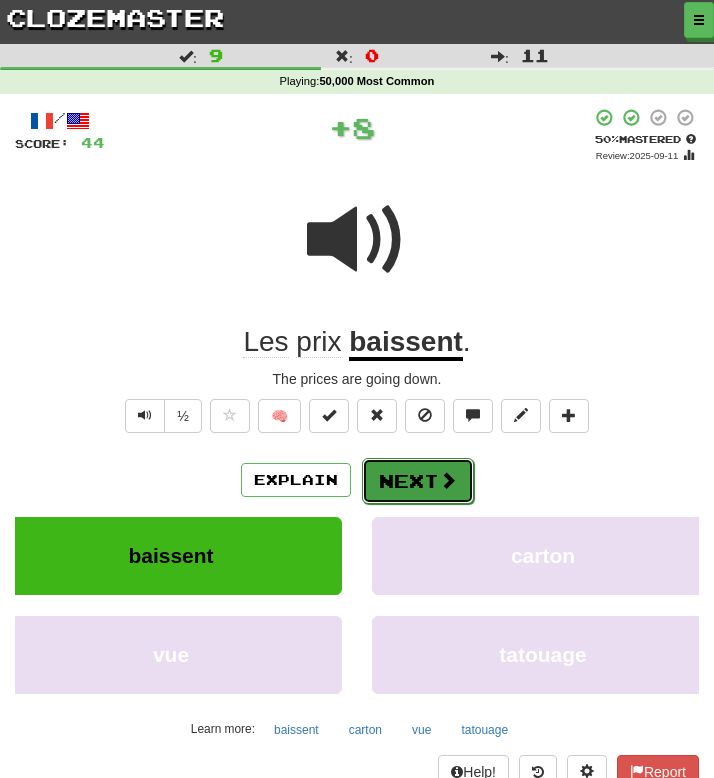 click on "Next" at bounding box center (418, 481) 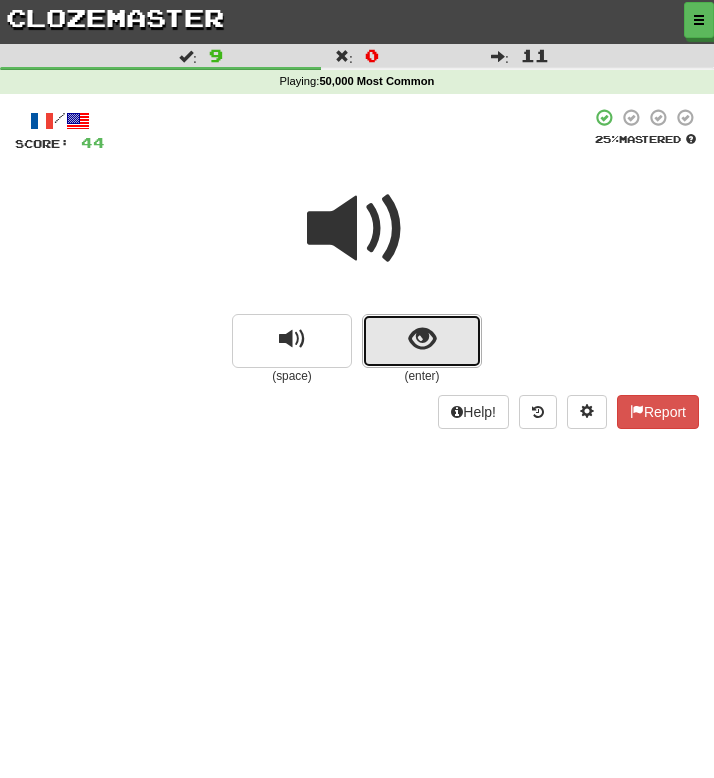 click at bounding box center (422, 341) 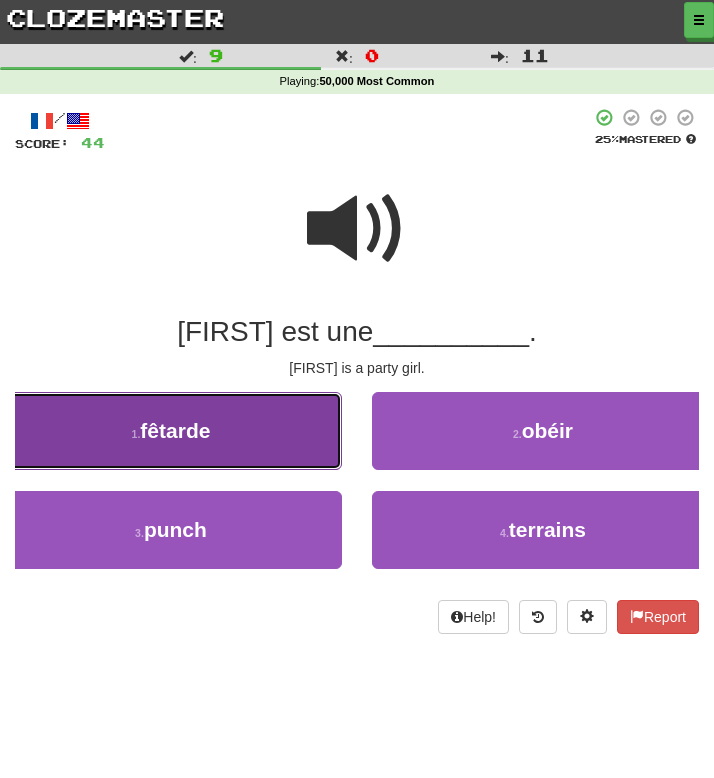 click on "1 .  fêtarde" at bounding box center [171, 431] 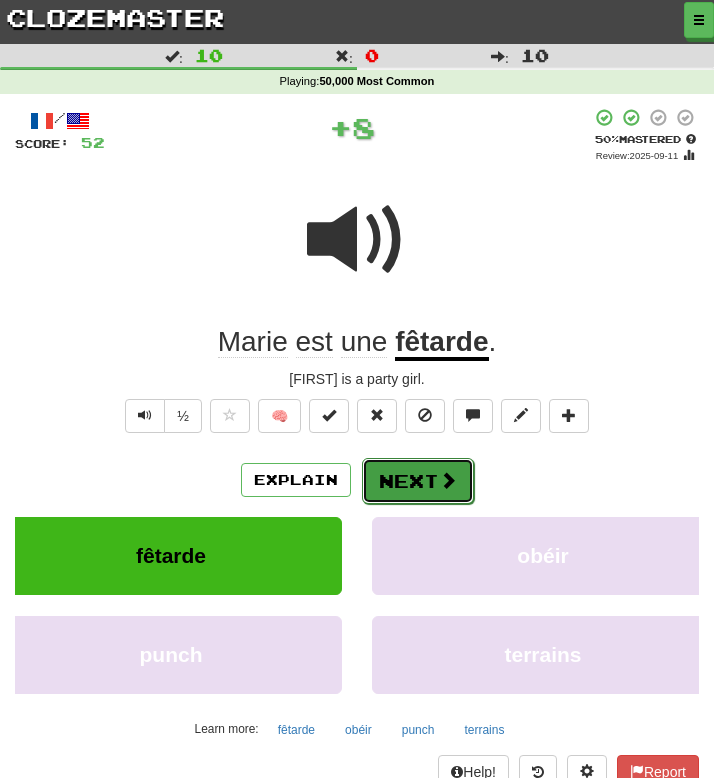click on "Next" at bounding box center (418, 481) 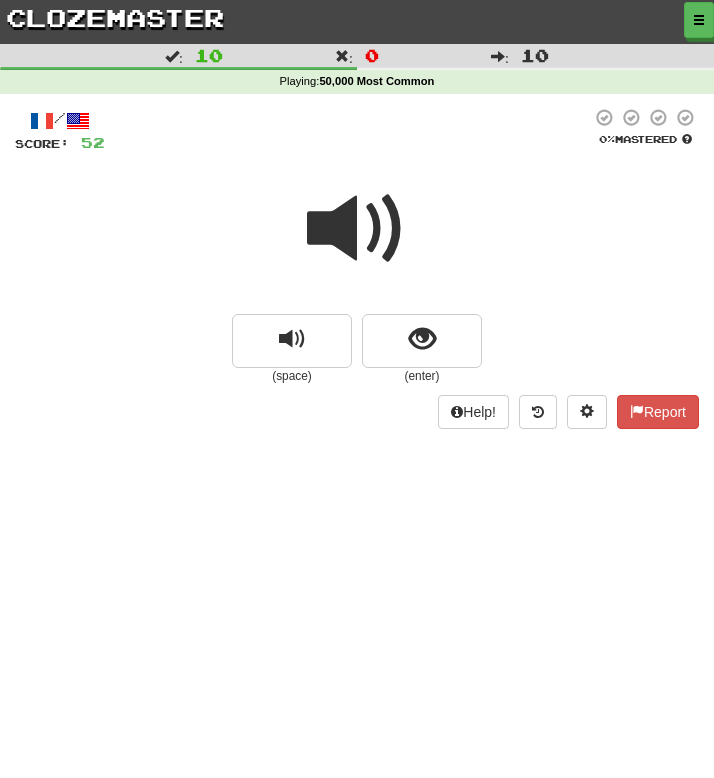 click at bounding box center [357, 229] 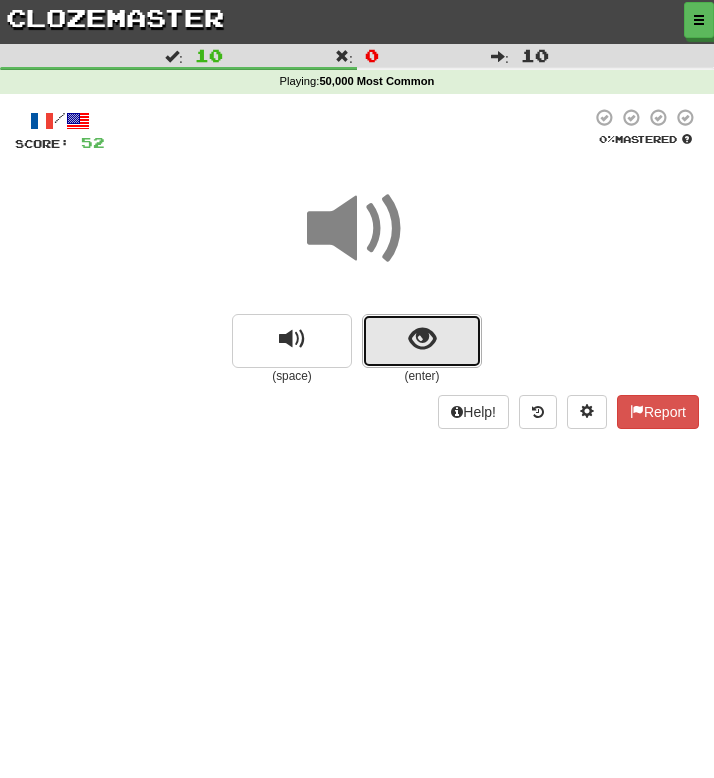 click at bounding box center [422, 341] 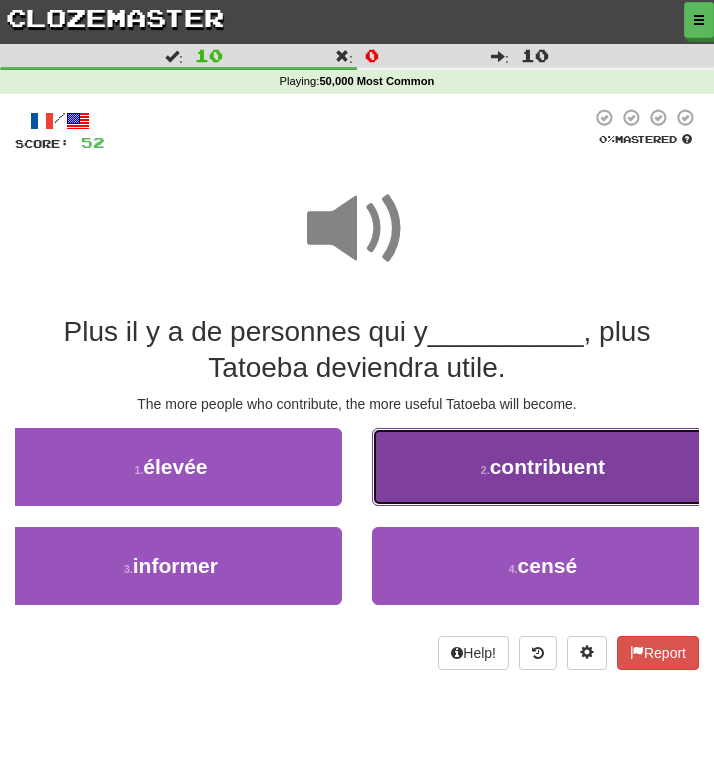 click on "2 .  contribuent" at bounding box center (543, 467) 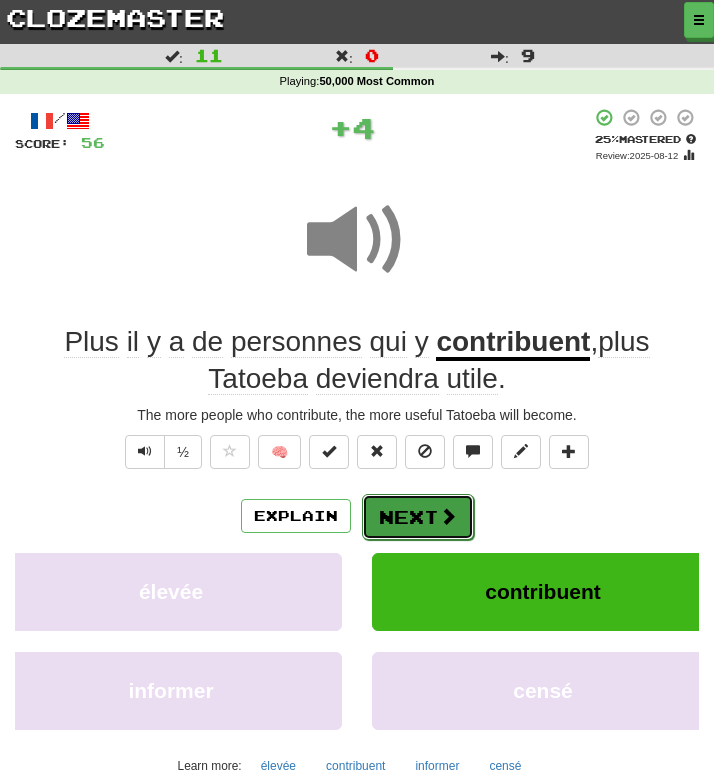 click on "Next" at bounding box center [418, 517] 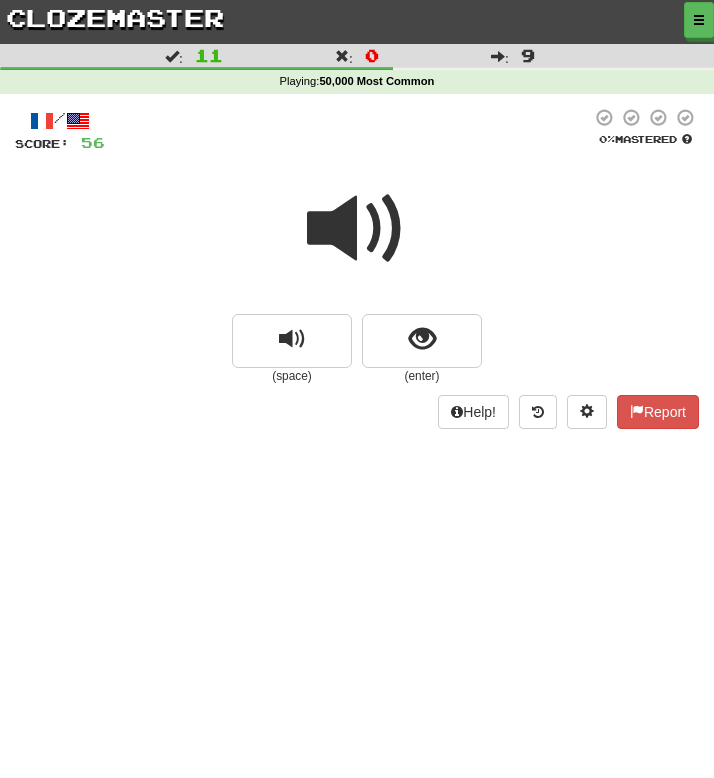 click at bounding box center [357, 229] 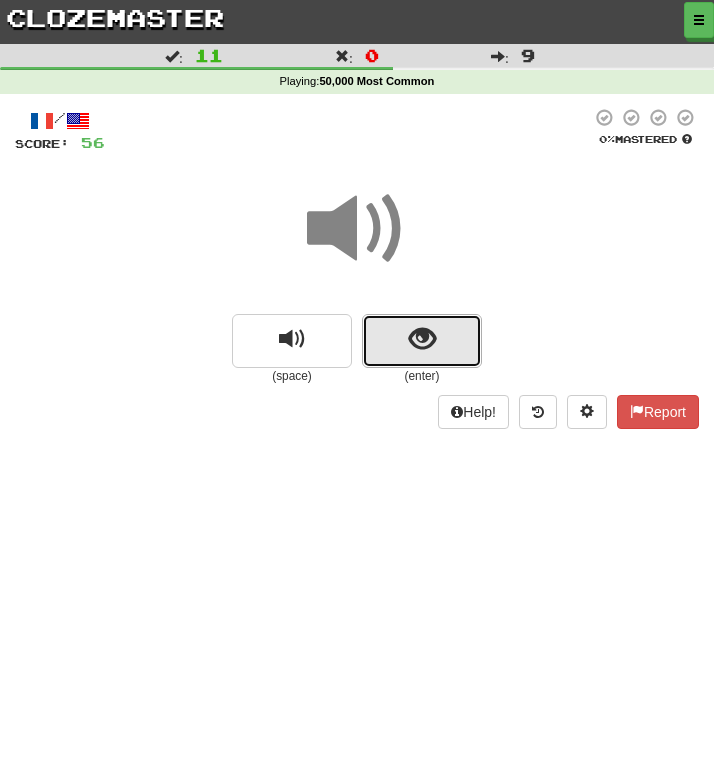 click at bounding box center [422, 341] 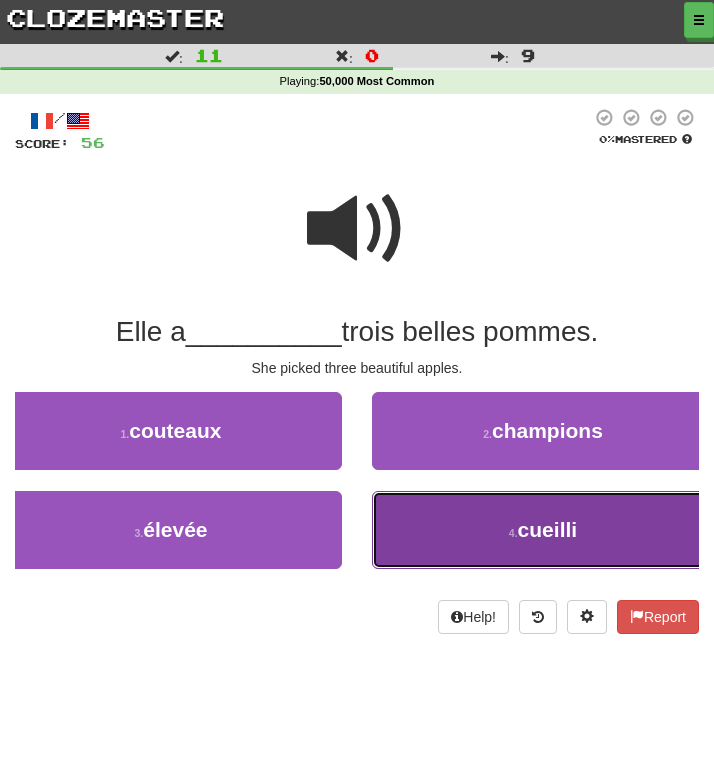 click on "4 .  cueilli" at bounding box center (543, 530) 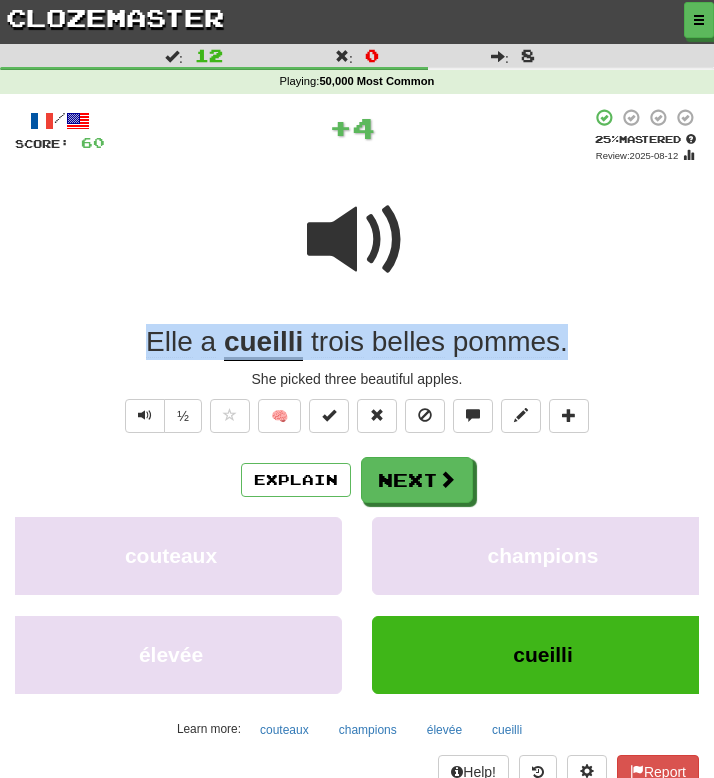 drag, startPoint x: 604, startPoint y: 348, endPoint x: 86, endPoint y: 342, distance: 518.0347 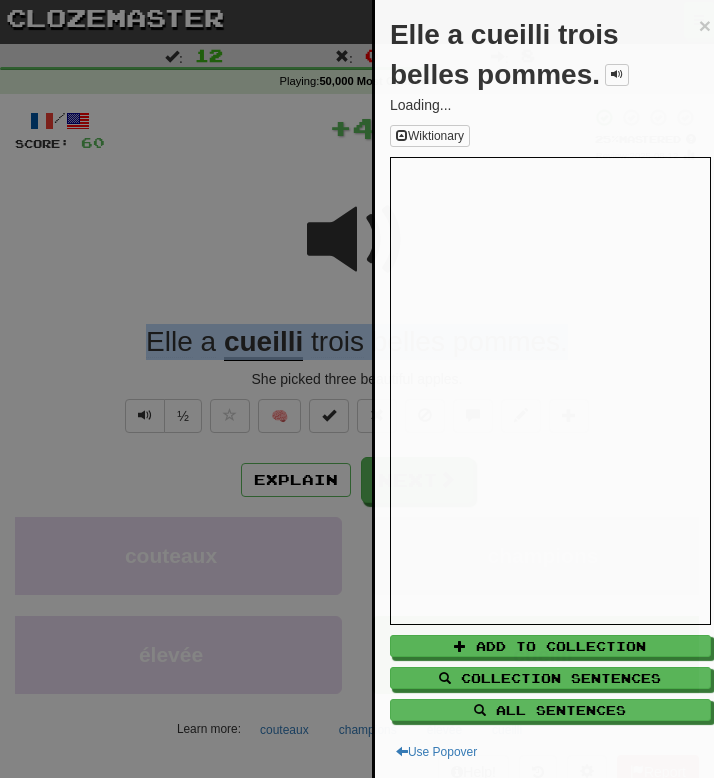 copy on "Elle   a   cueilli   trois   belles   pommes ." 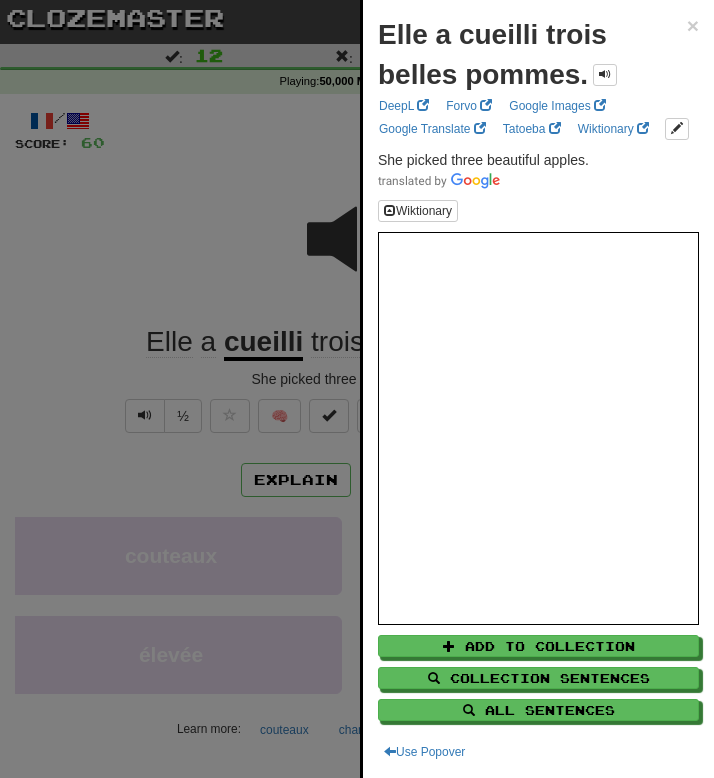 click at bounding box center [357, 389] 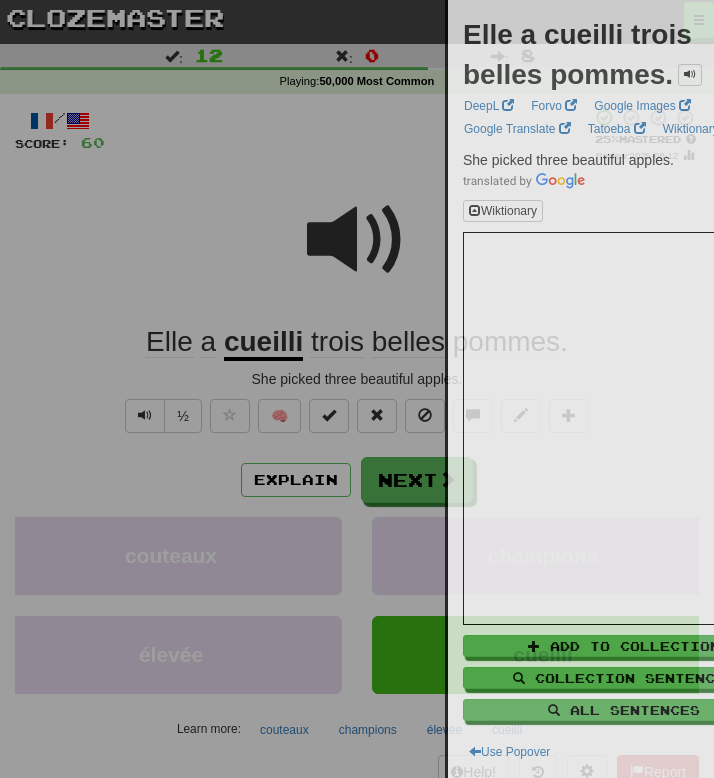 click at bounding box center [357, 389] 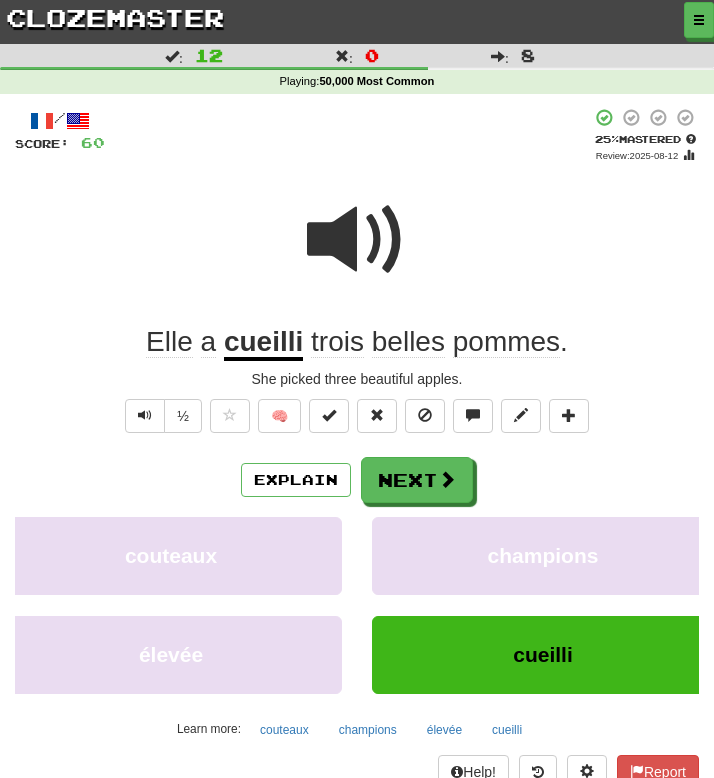 click on "She picked three beautiful apples." at bounding box center [357, 379] 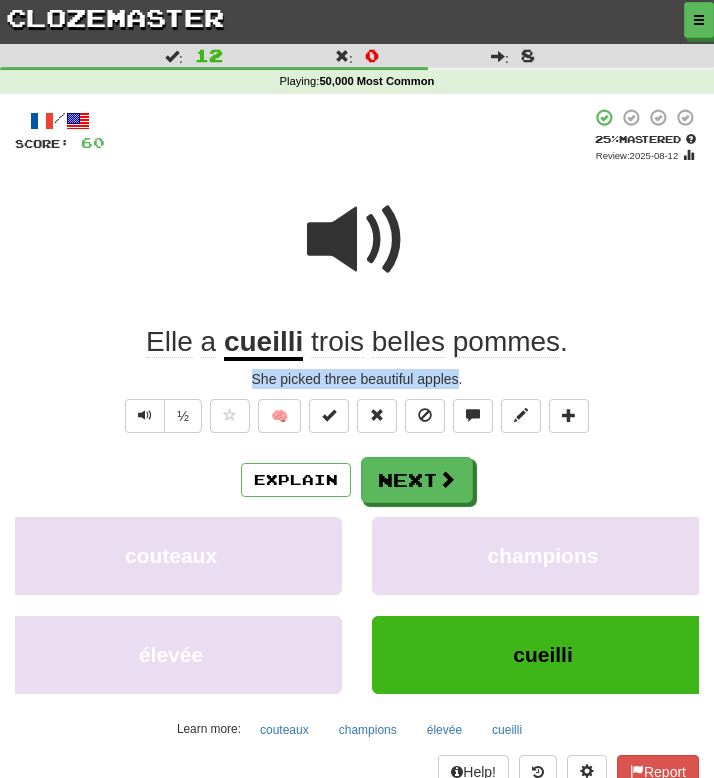drag, startPoint x: 254, startPoint y: 375, endPoint x: 445, endPoint y: 381, distance: 191.09422 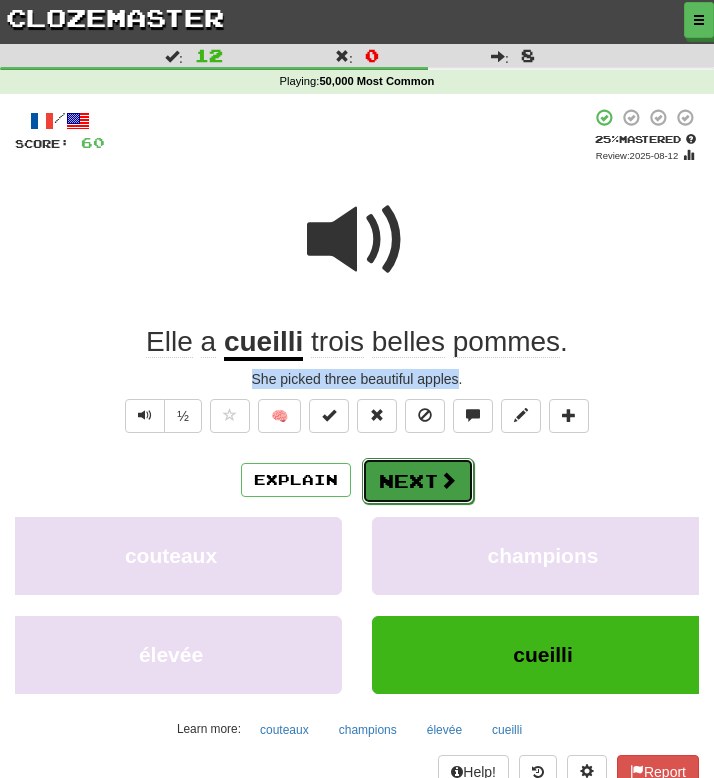 click on "Next" at bounding box center (418, 481) 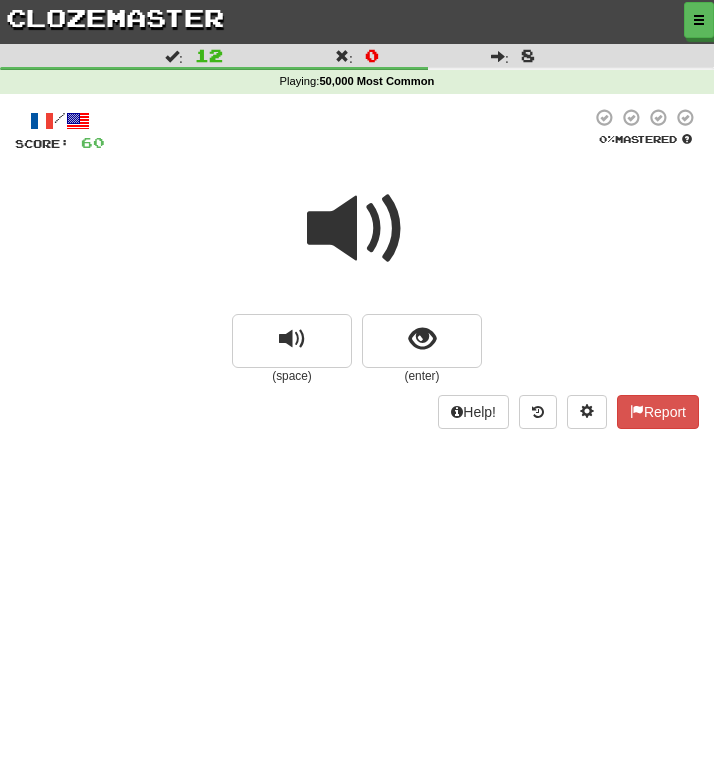 click at bounding box center (357, 242) 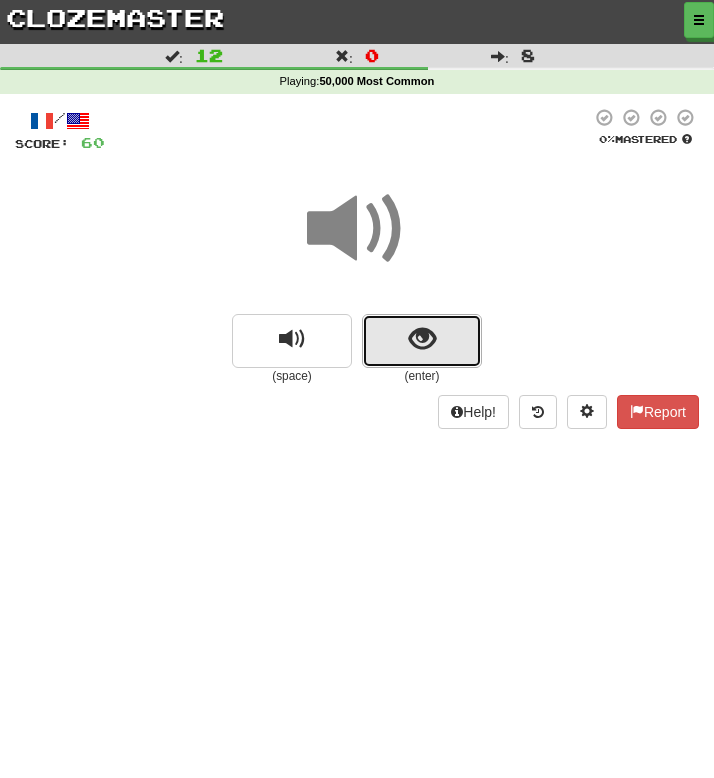click at bounding box center [422, 341] 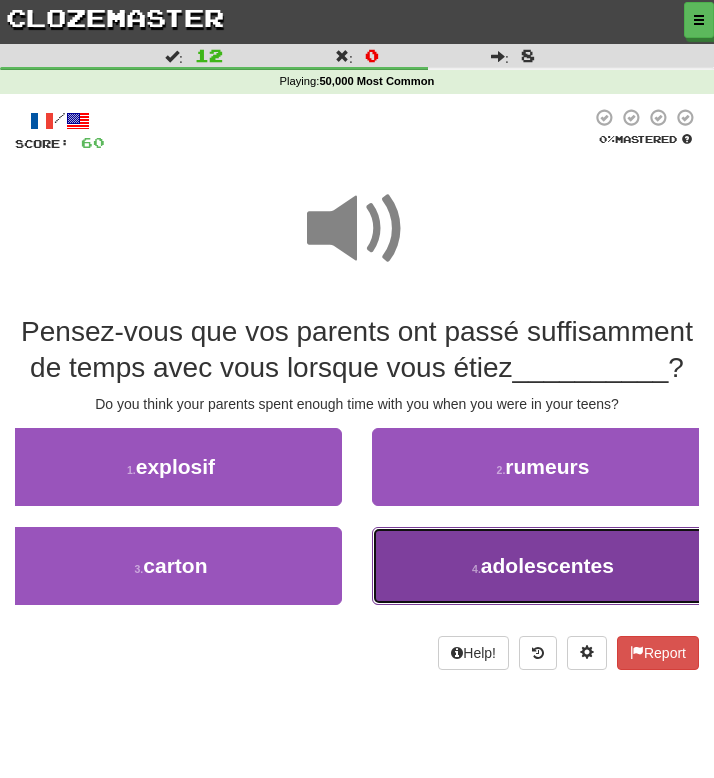 click on "adolescentes" at bounding box center (547, 565) 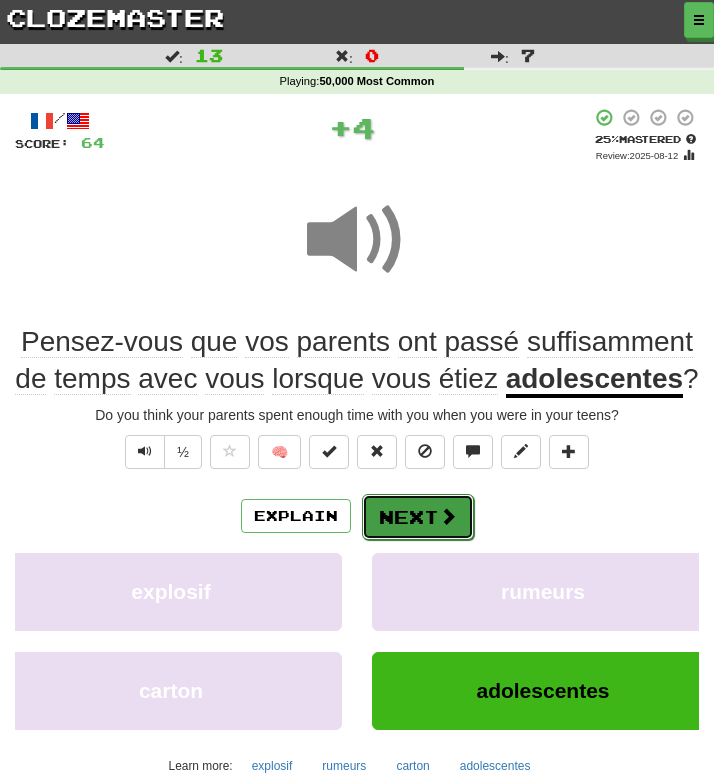 click at bounding box center [448, 516] 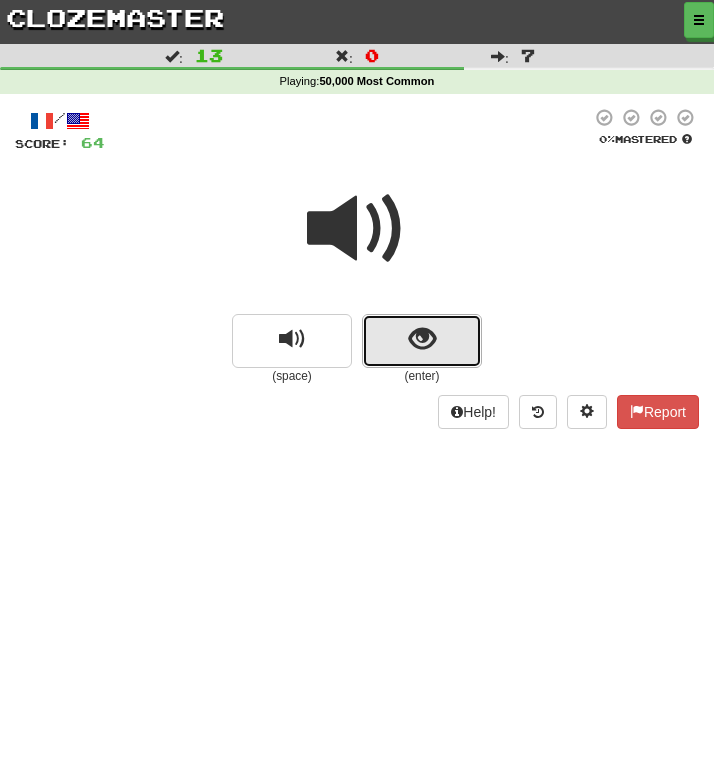 click at bounding box center [422, 341] 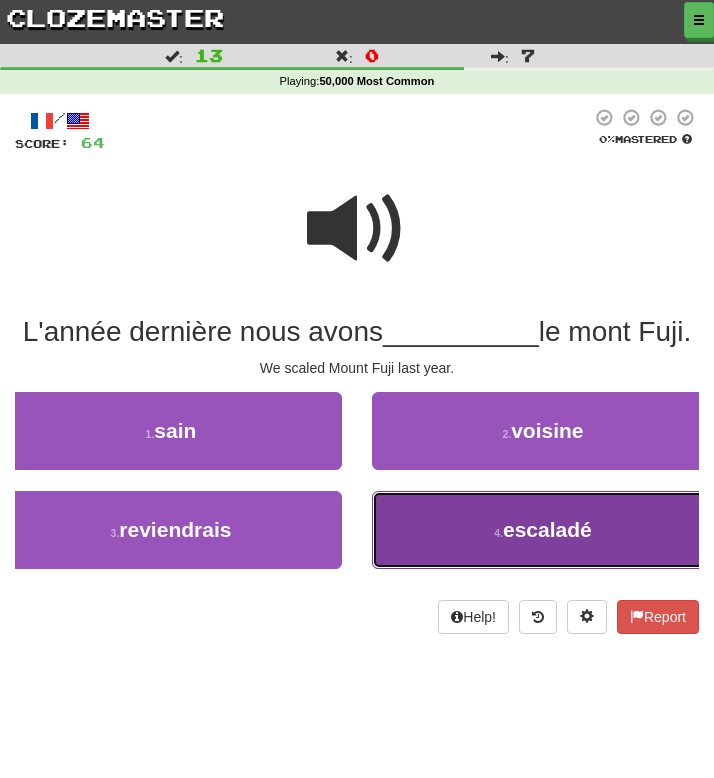 click on "4 .  escaladé" at bounding box center (543, 530) 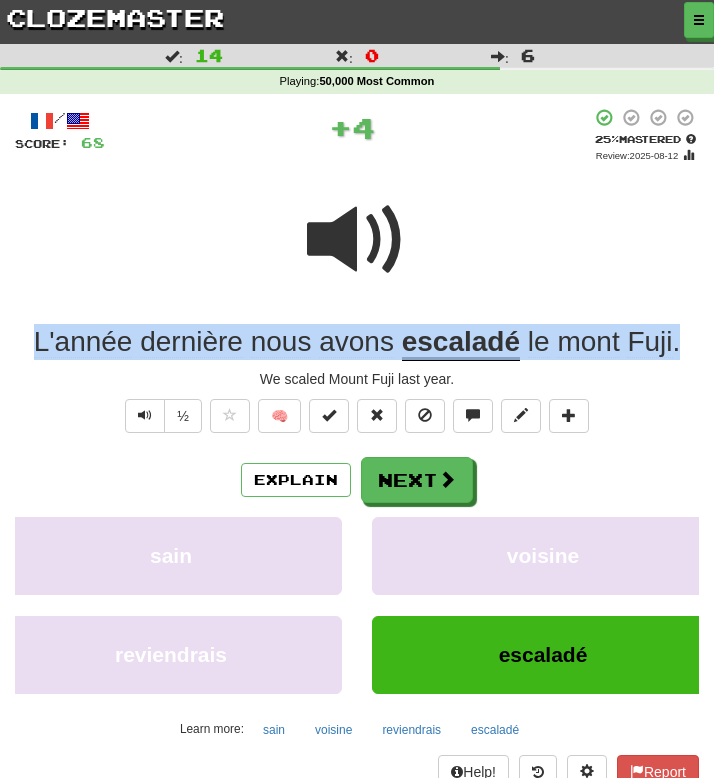 drag, startPoint x: 689, startPoint y: 343, endPoint x: -60, endPoint y: 307, distance: 749.8646 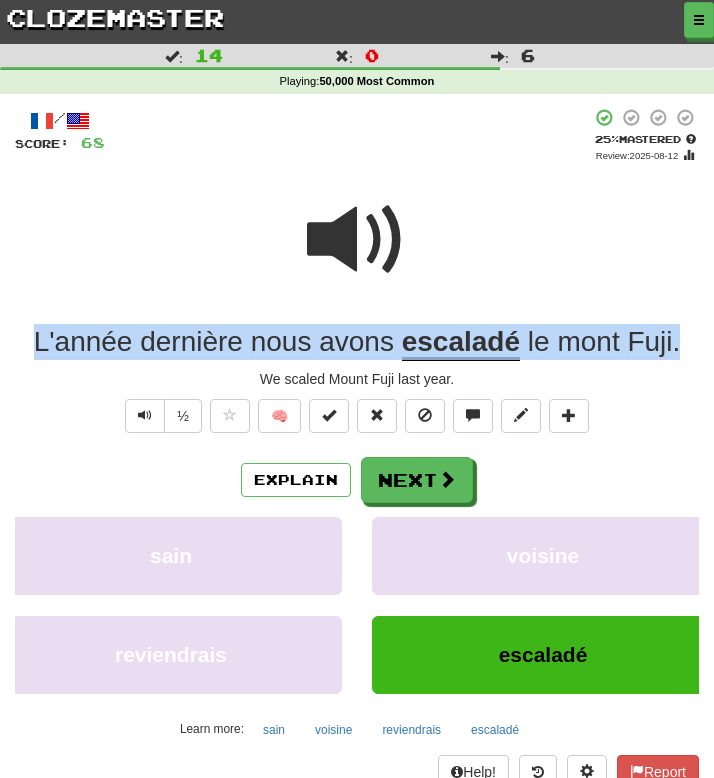 click on "We scaled Mount Fuji last year." at bounding box center (357, 379) 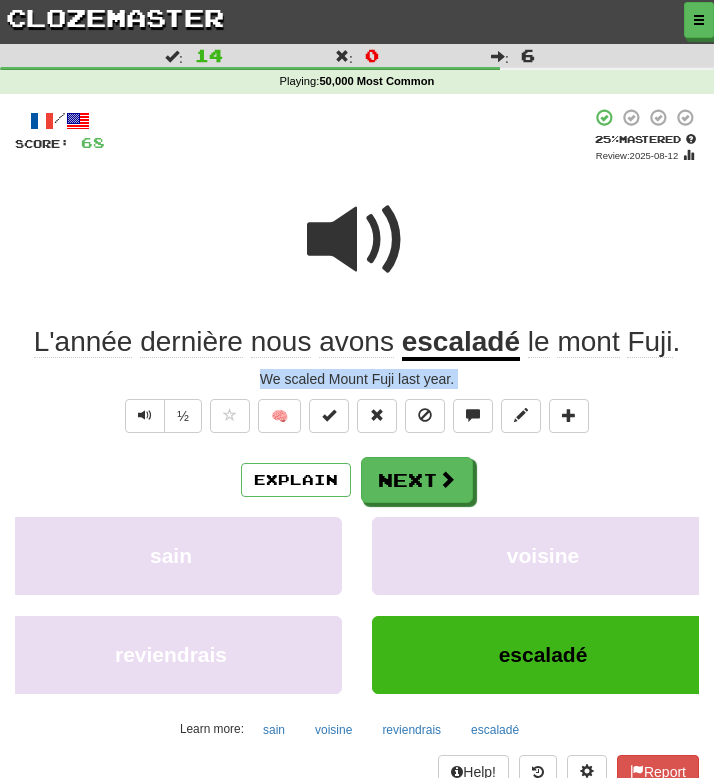 drag, startPoint x: 268, startPoint y: 377, endPoint x: 460, endPoint y: 385, distance: 192.1666 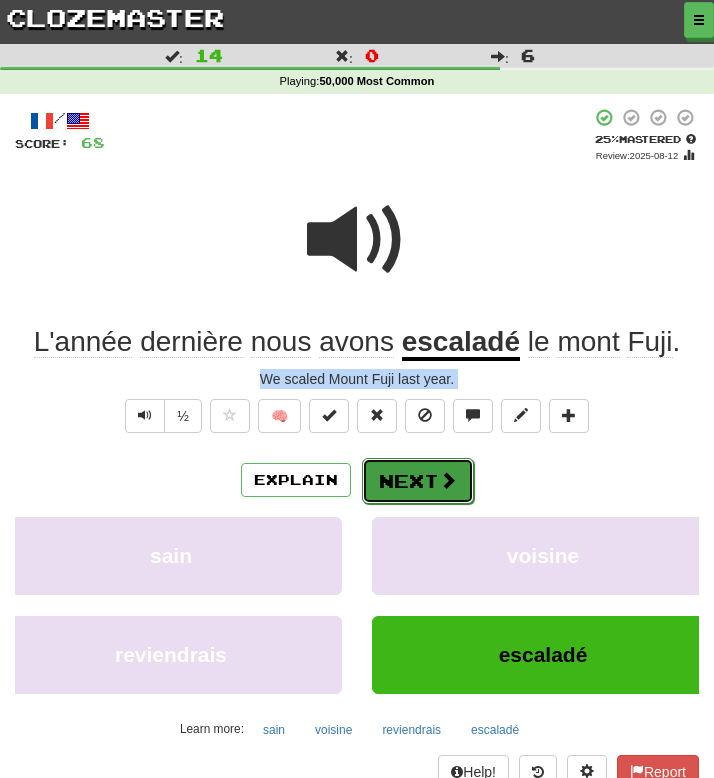 click on "Next" at bounding box center [418, 481] 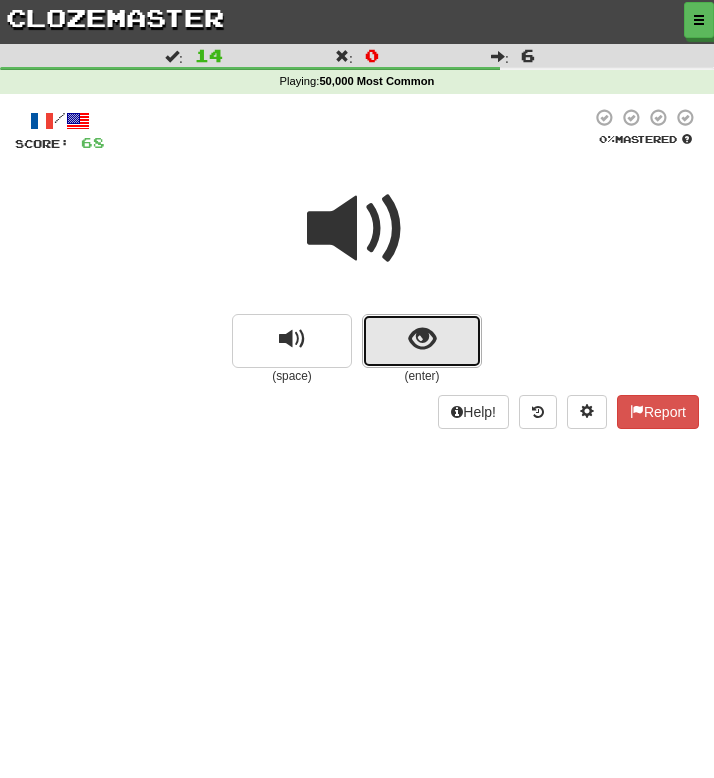 click at bounding box center [422, 341] 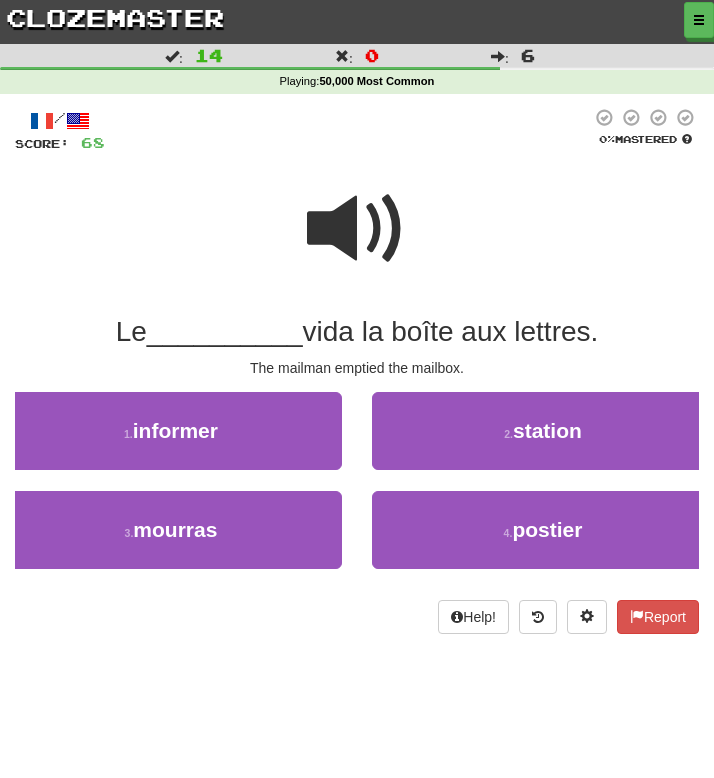 click at bounding box center (357, 229) 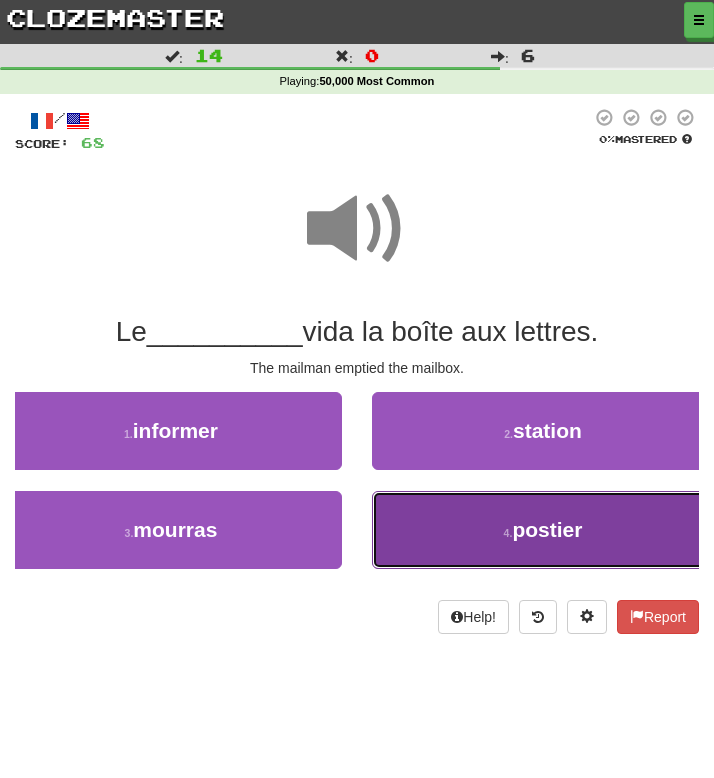 click on "4 .  postier" at bounding box center [543, 530] 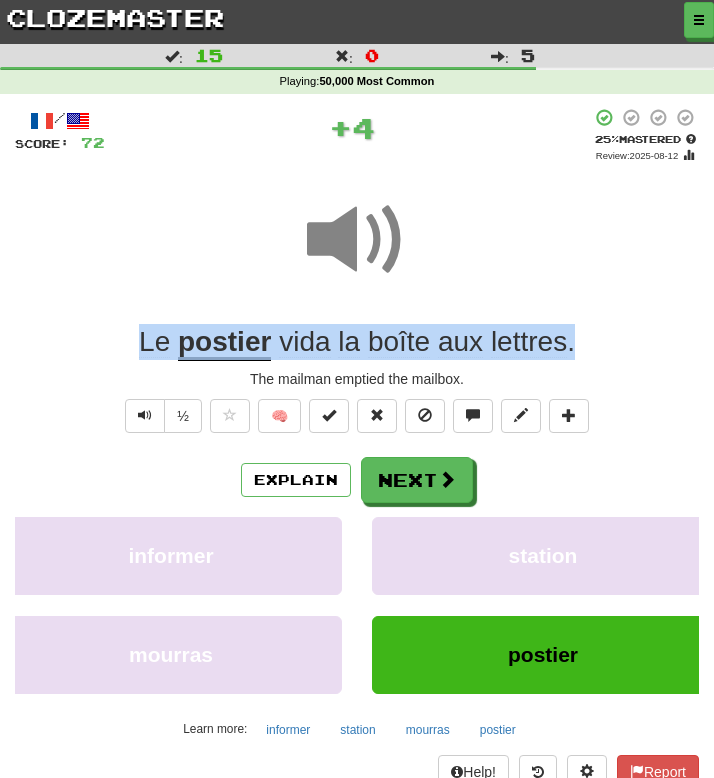 drag, startPoint x: 602, startPoint y: 346, endPoint x: 45, endPoint y: 345, distance: 557.0009 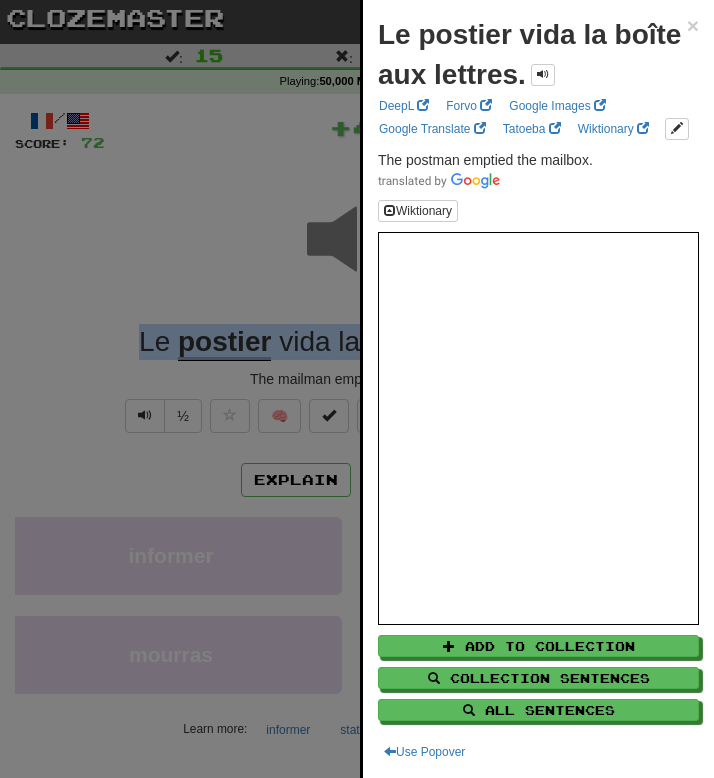 click at bounding box center (357, 389) 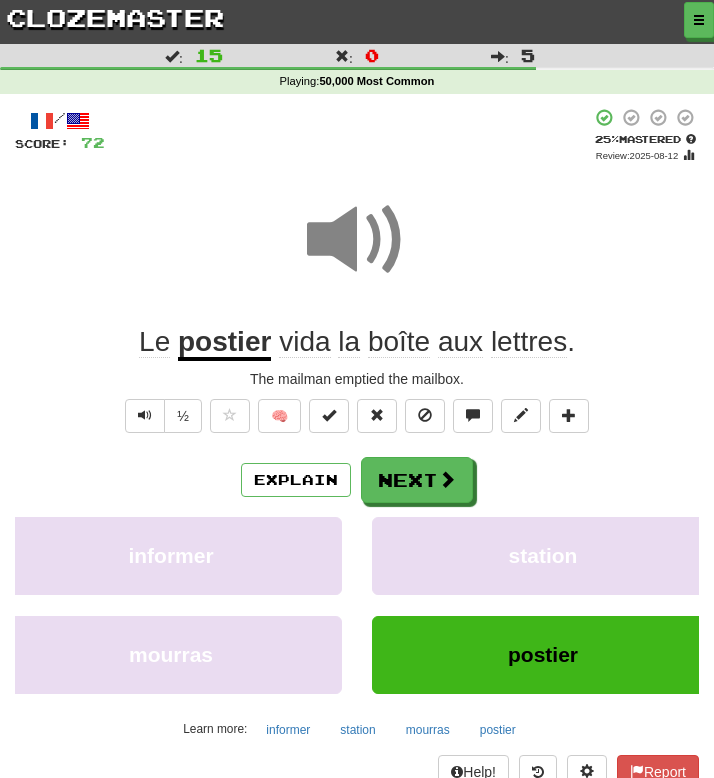 click on "The mailman emptied the mailbox." at bounding box center (357, 379) 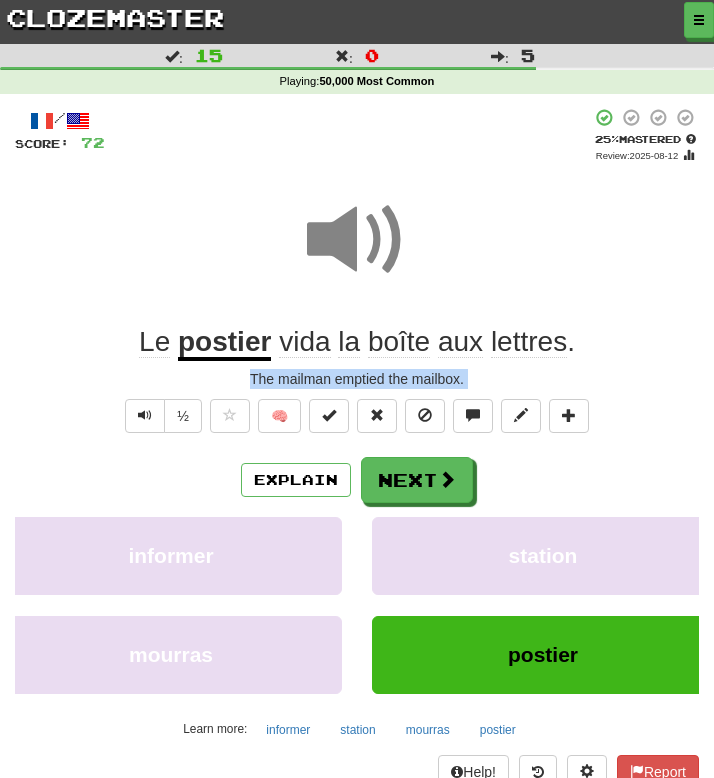 drag, startPoint x: 266, startPoint y: 381, endPoint x: 528, endPoint y: 379, distance: 262.00763 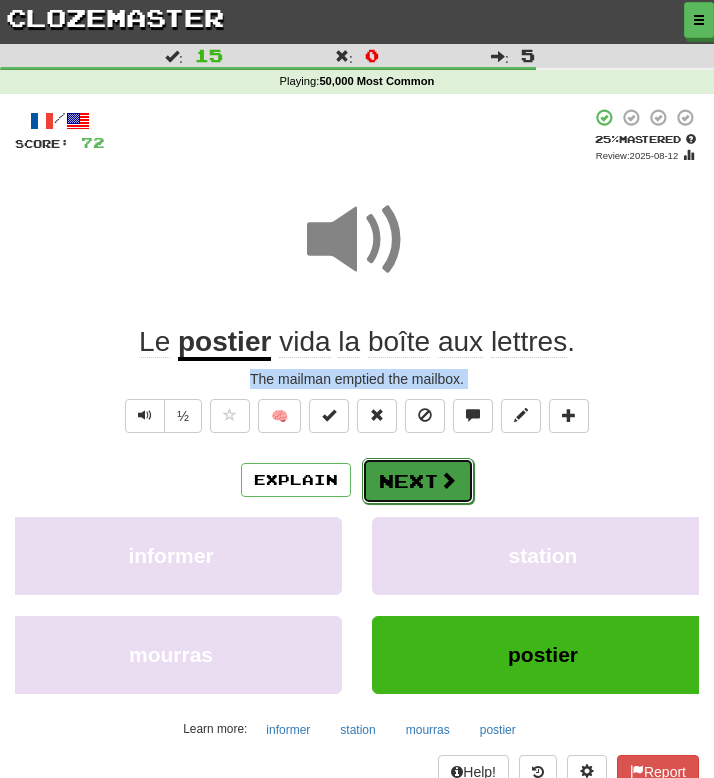 click on "Next" at bounding box center (418, 481) 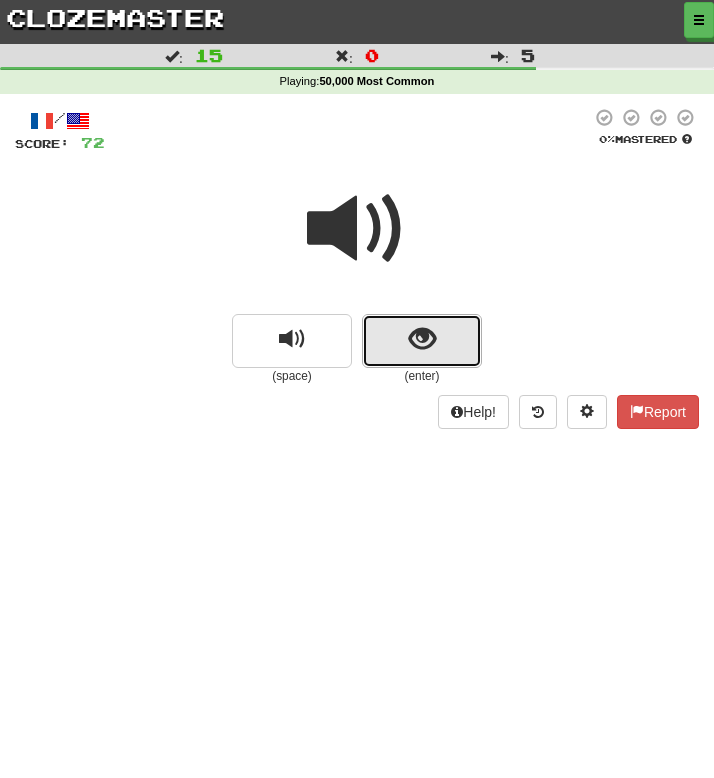 click at bounding box center [422, 339] 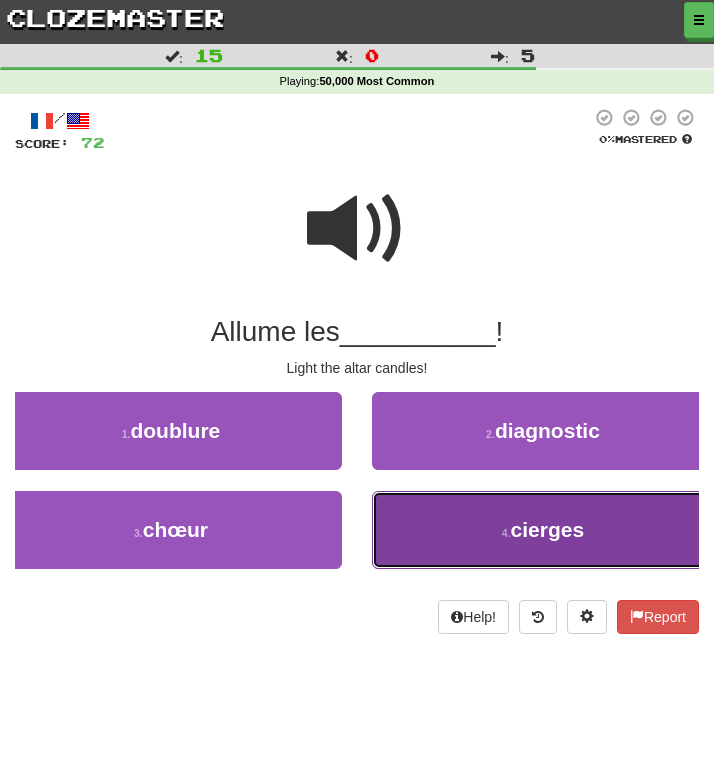 click on "4 .  cierges" at bounding box center (543, 530) 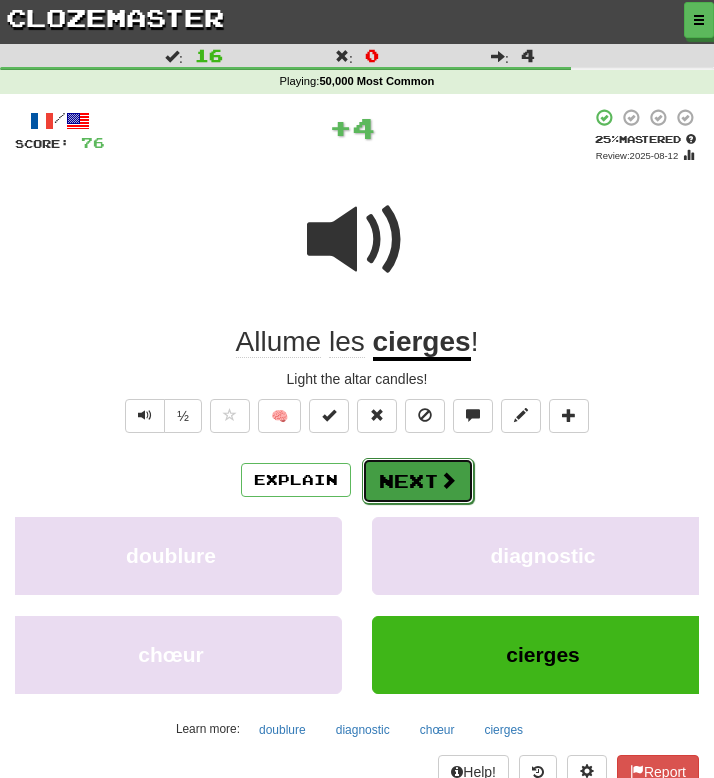 click on "Next" at bounding box center (418, 481) 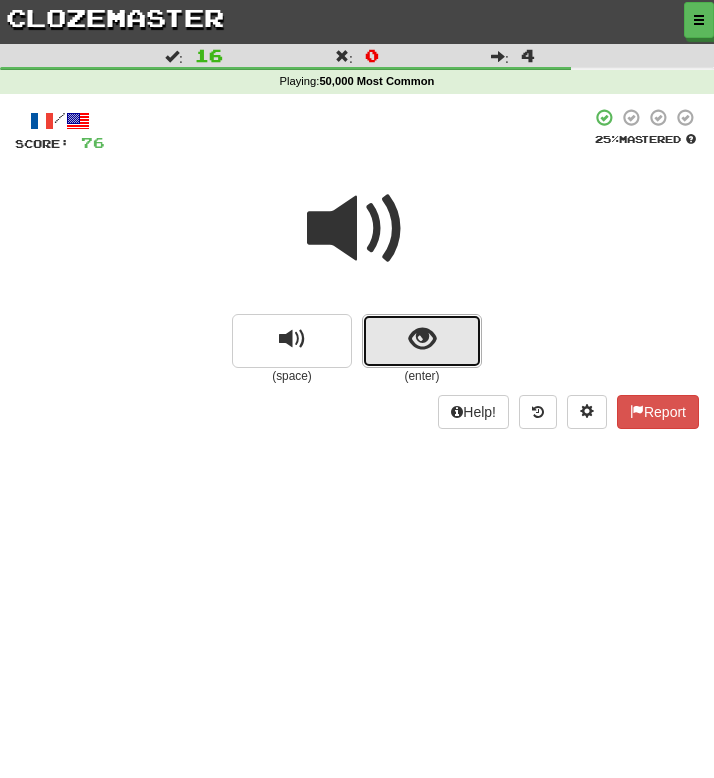 click at bounding box center [422, 341] 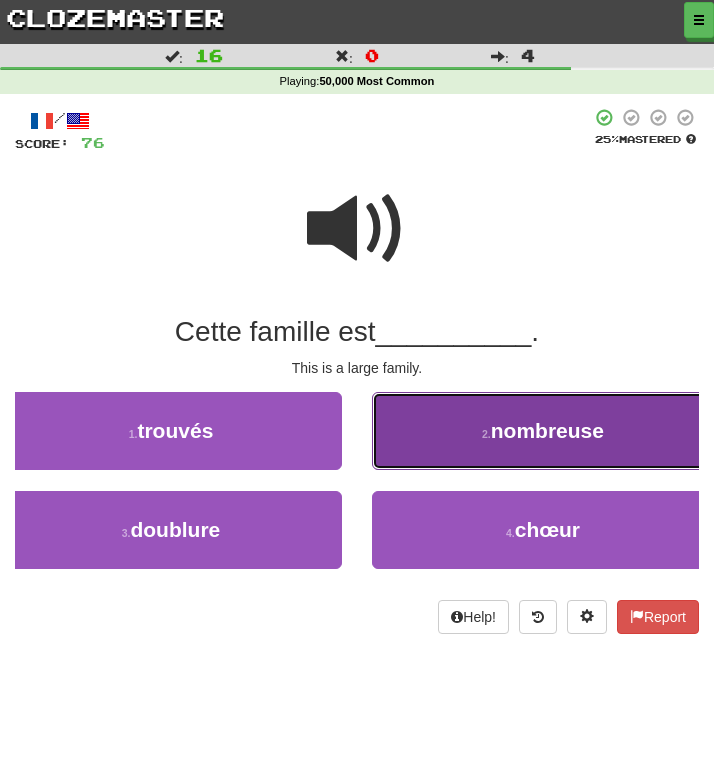 click on "2 .  nombreuse" at bounding box center (543, 431) 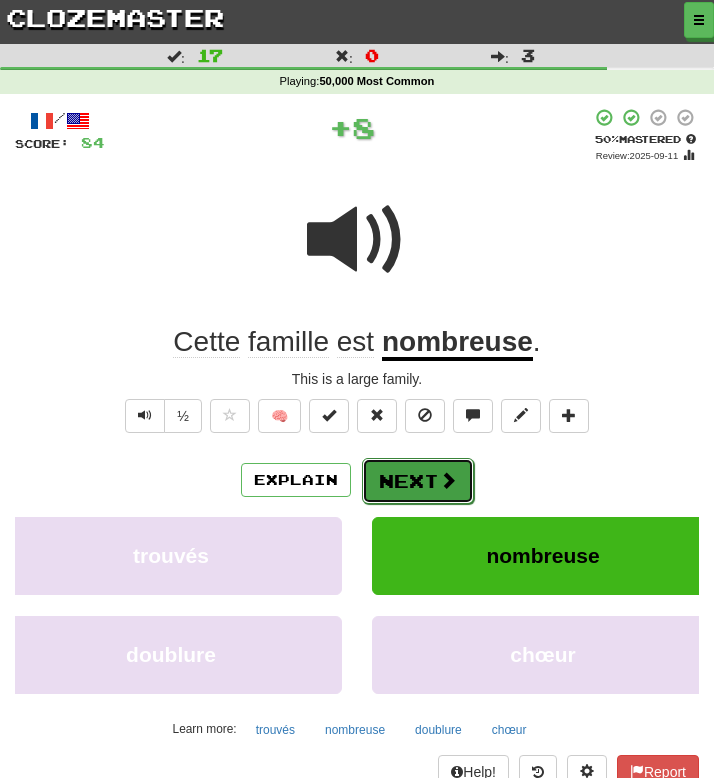 click on "Next" at bounding box center [418, 481] 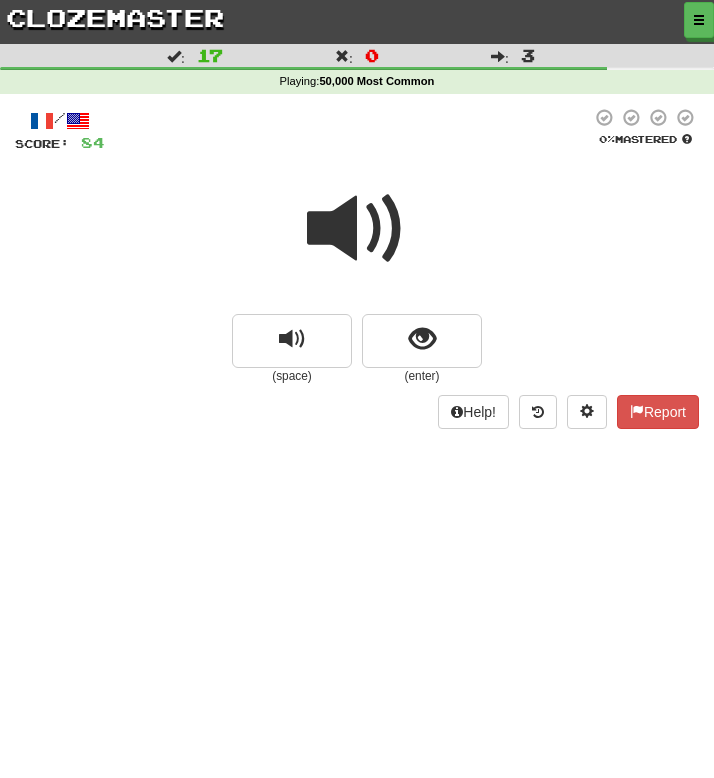 click at bounding box center (357, 229) 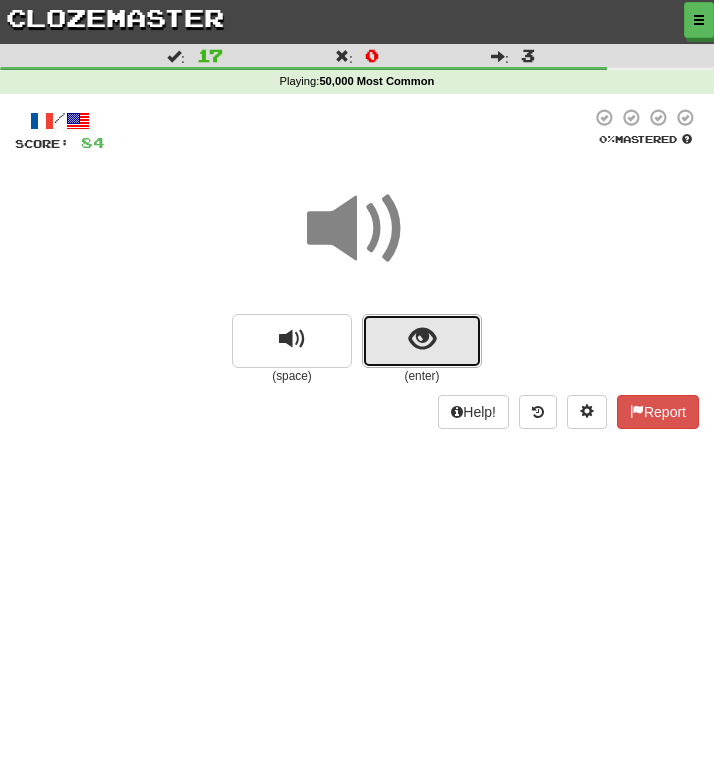 click at bounding box center (422, 339) 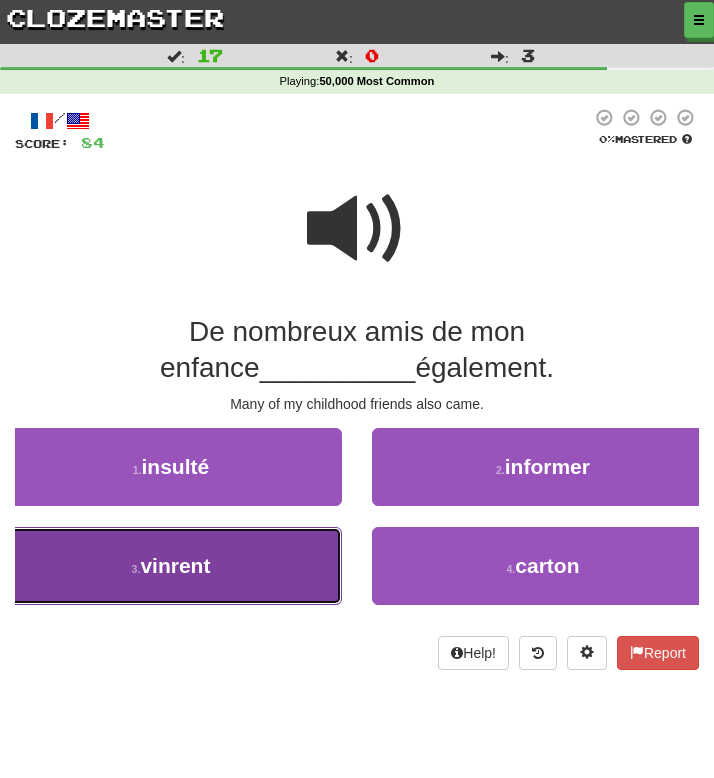 click on "3 .  vinrent" at bounding box center (171, 566) 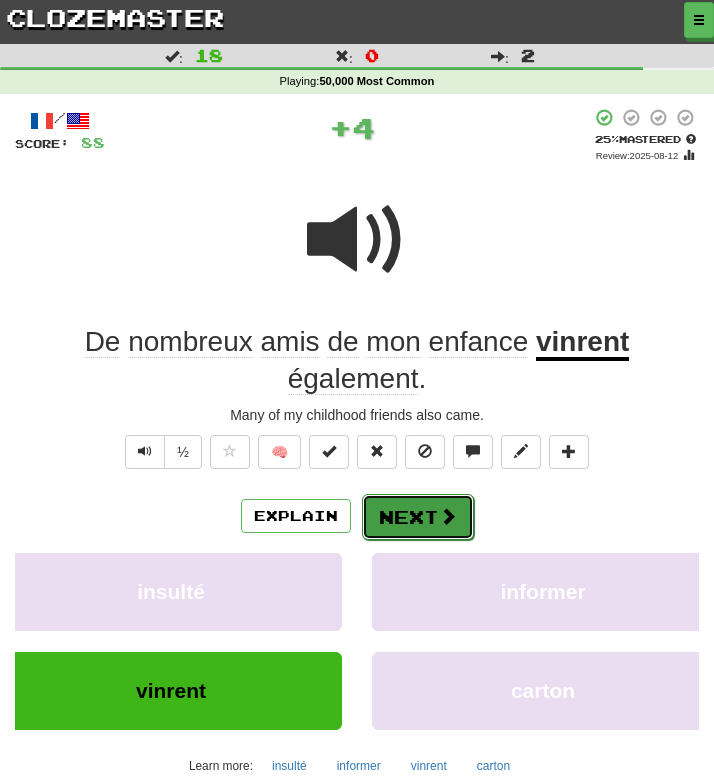 click on "Next" at bounding box center [418, 517] 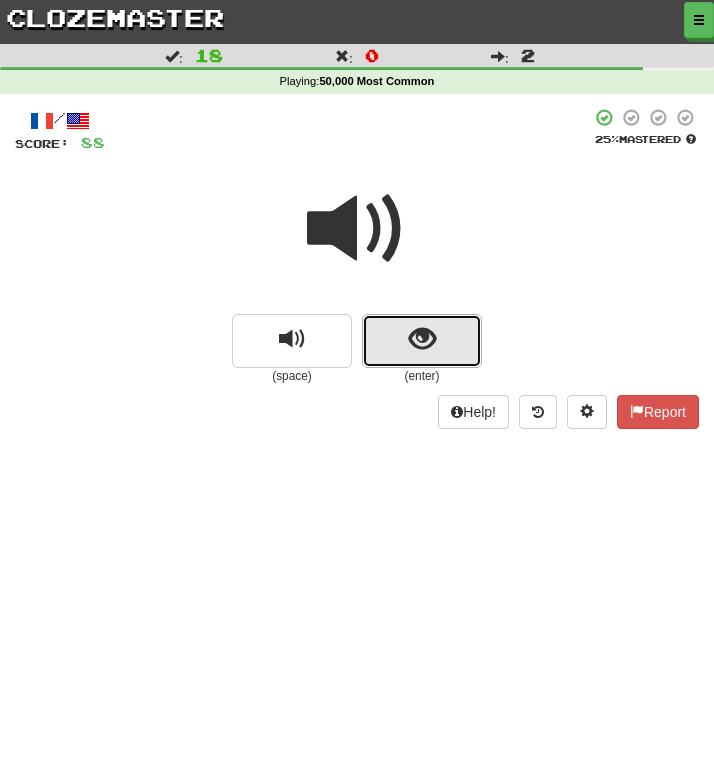 click at bounding box center [422, 341] 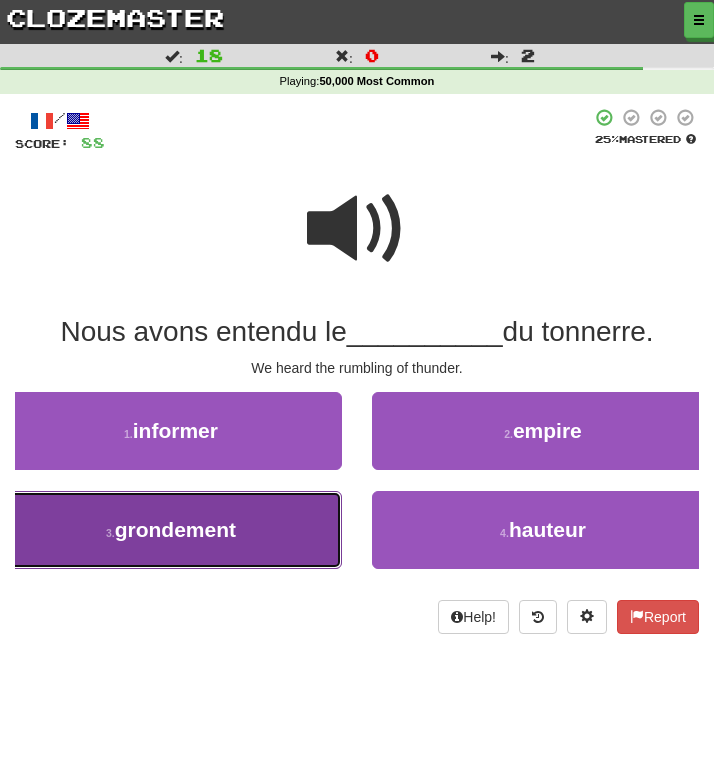 click on "3 .  grondement" at bounding box center [171, 530] 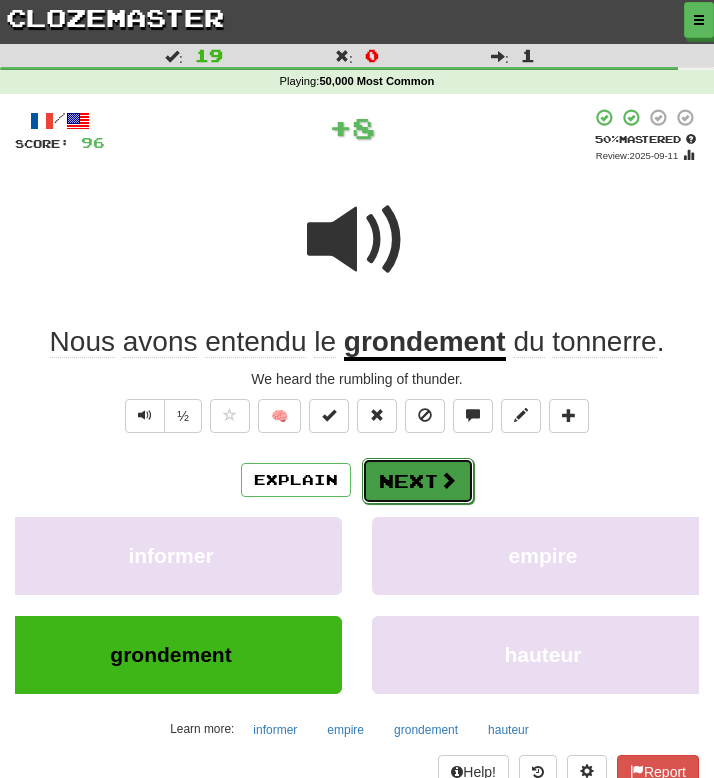 click on "Next" at bounding box center [418, 481] 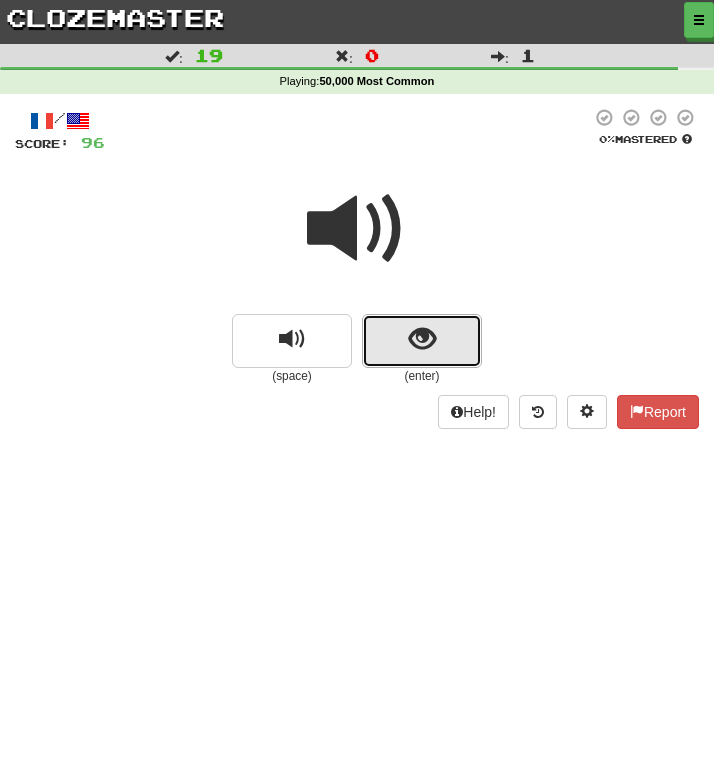click at bounding box center (422, 339) 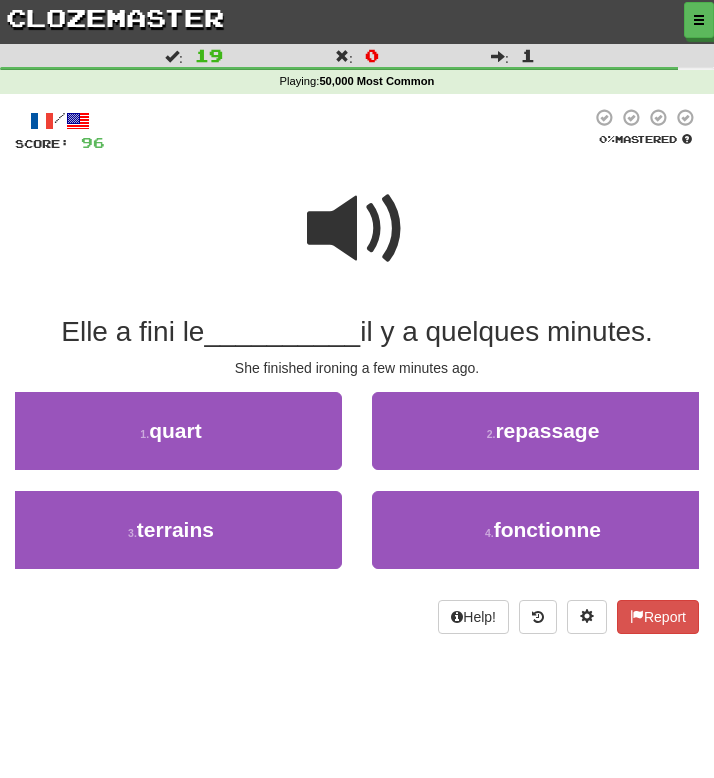 click at bounding box center (357, 229) 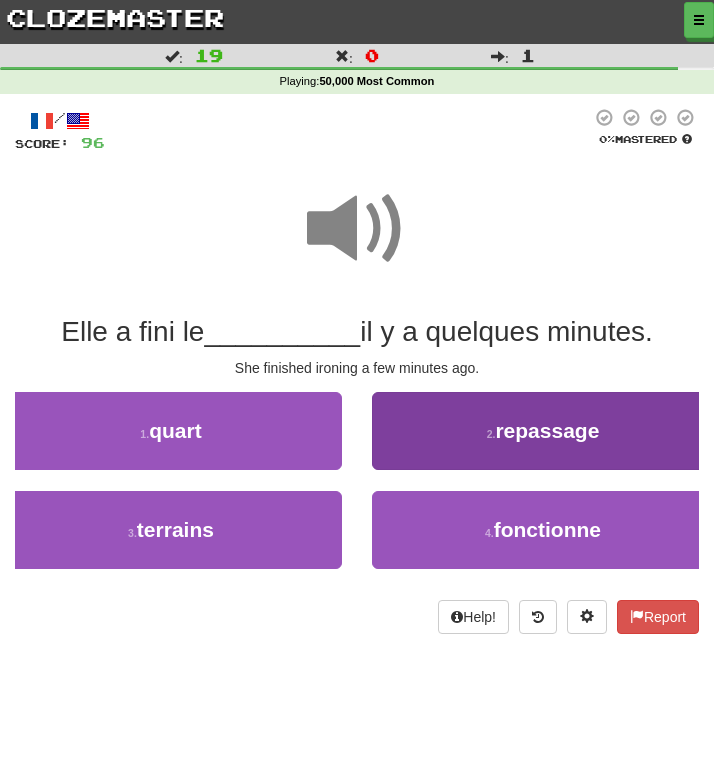 click on "2 .  repassage" at bounding box center [543, 431] 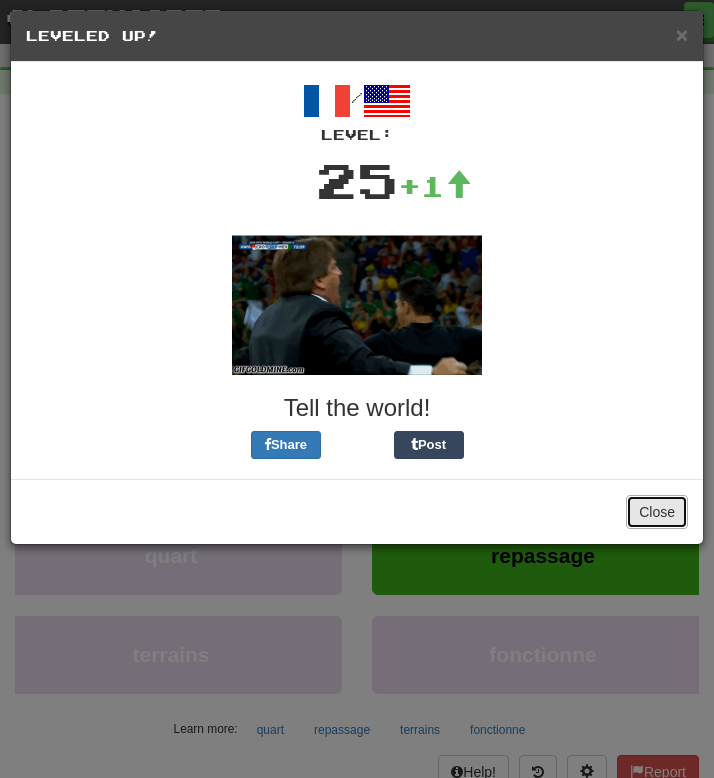 click on "Close" at bounding box center [657, 512] 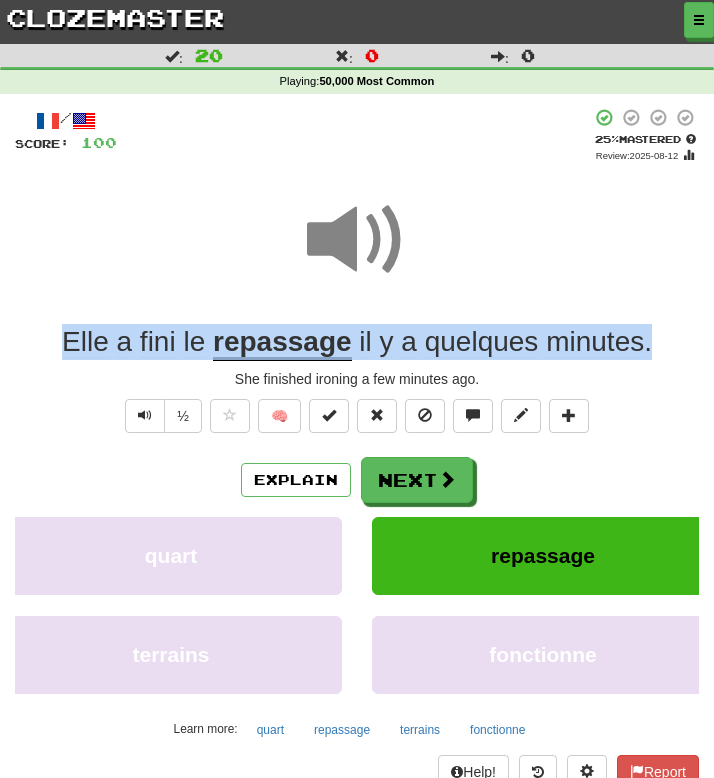 drag, startPoint x: 678, startPoint y: 348, endPoint x: 29, endPoint y: 338, distance: 649.077 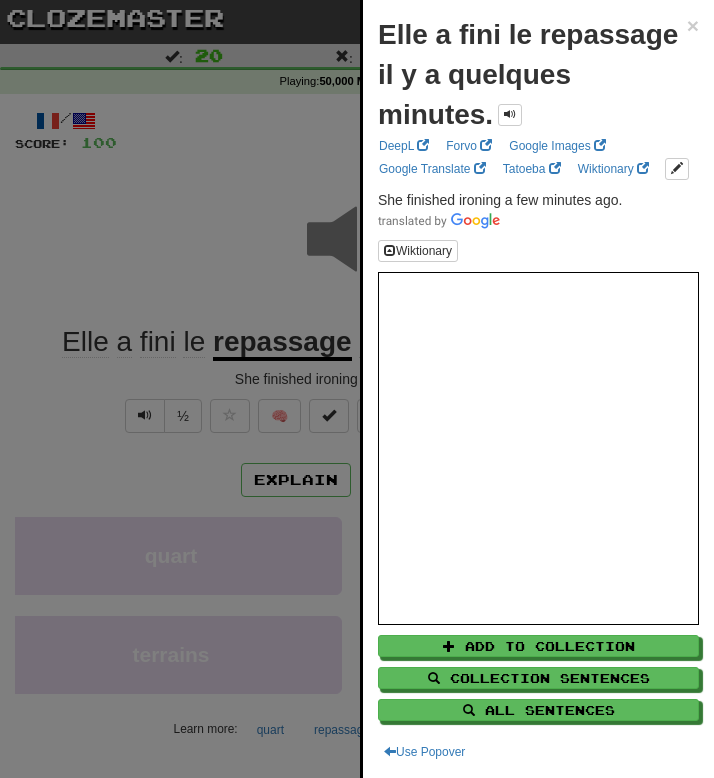 click at bounding box center (357, 389) 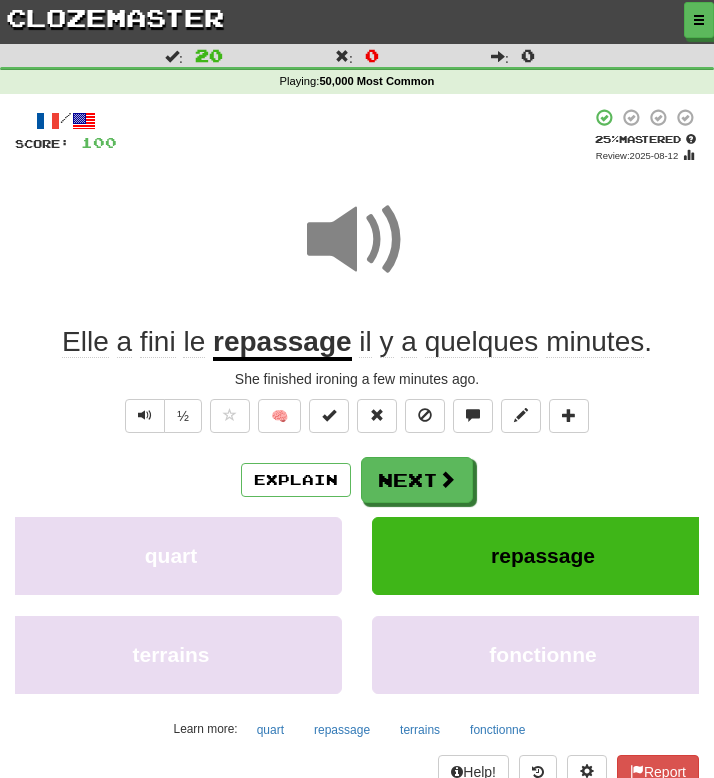 click on "She finished the ironing a few minutes ago." at bounding box center (357, 379) 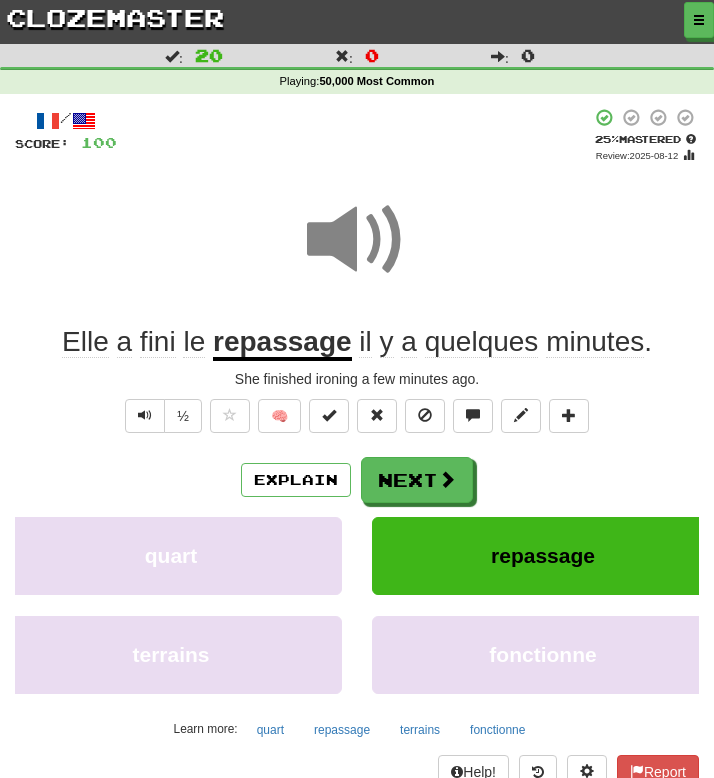 drag, startPoint x: 234, startPoint y: 382, endPoint x: 488, endPoint y: 374, distance: 254.12595 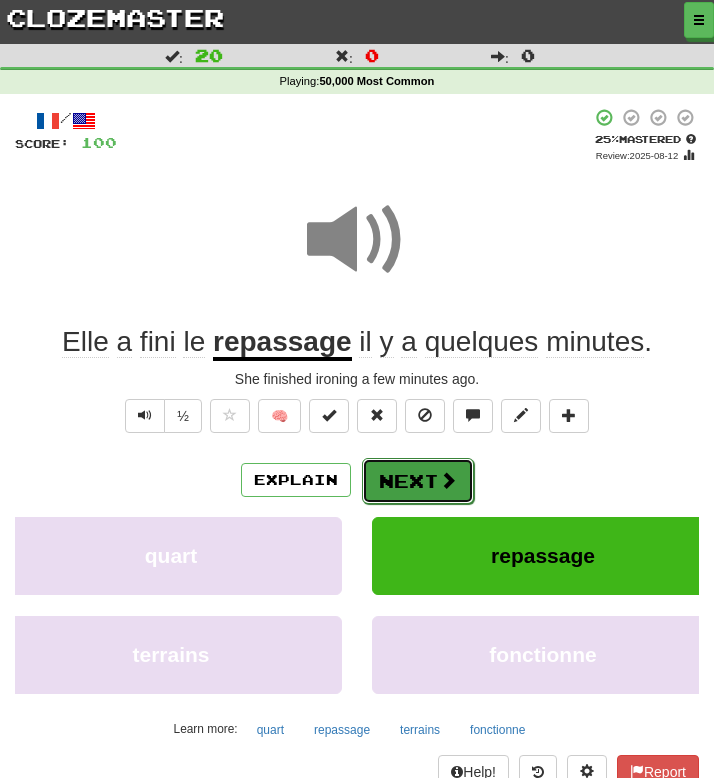 click on "Next" at bounding box center (418, 481) 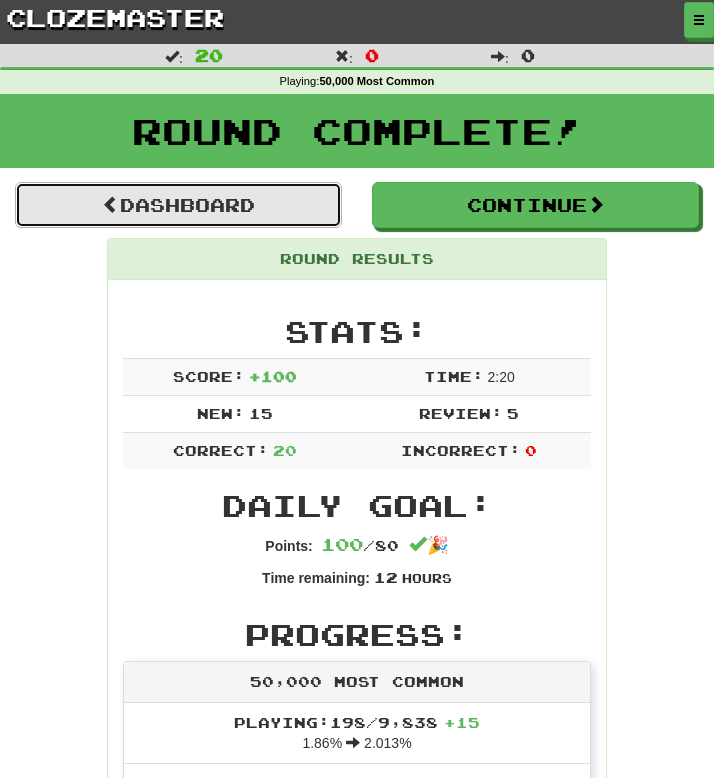 click on "Dashboard" at bounding box center (178, 205) 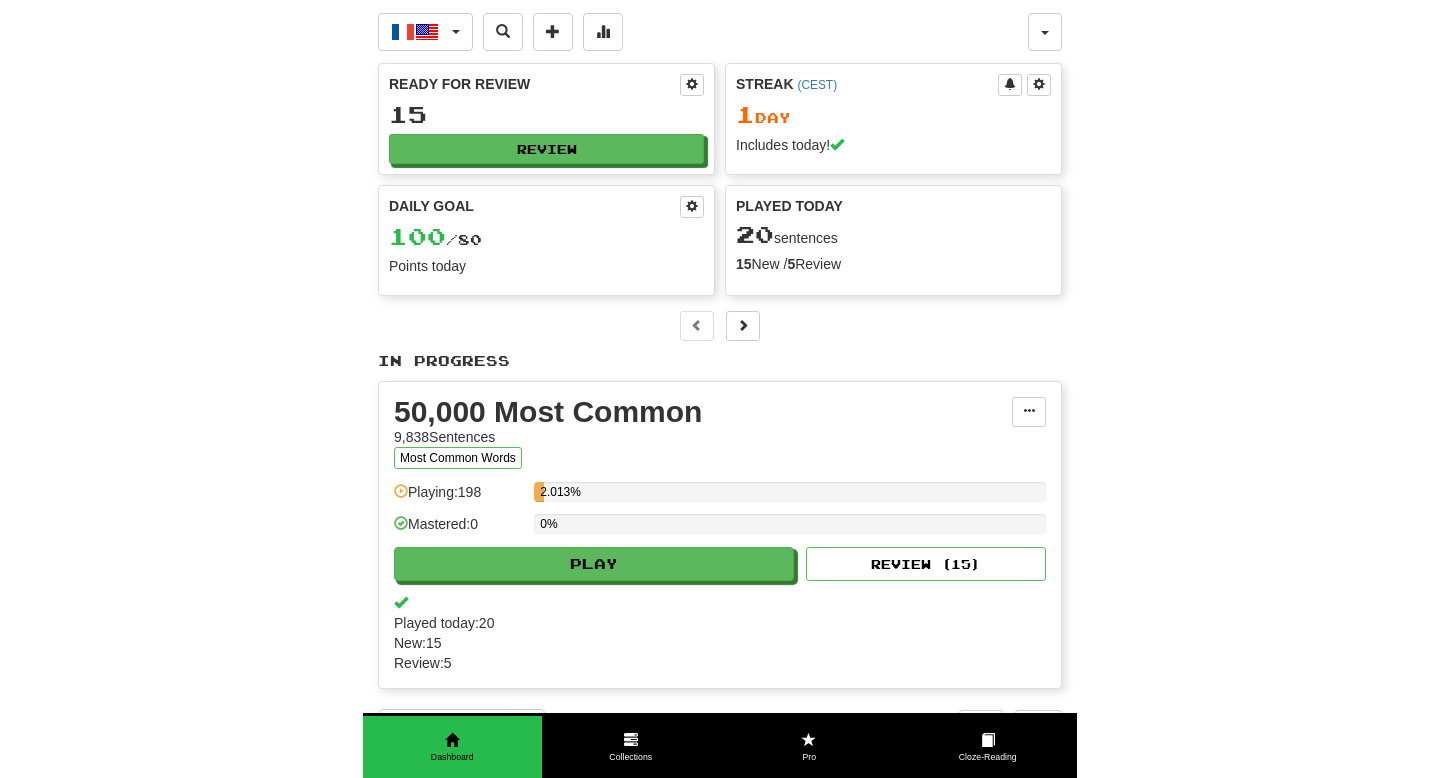 scroll, scrollTop: 0, scrollLeft: 0, axis: both 